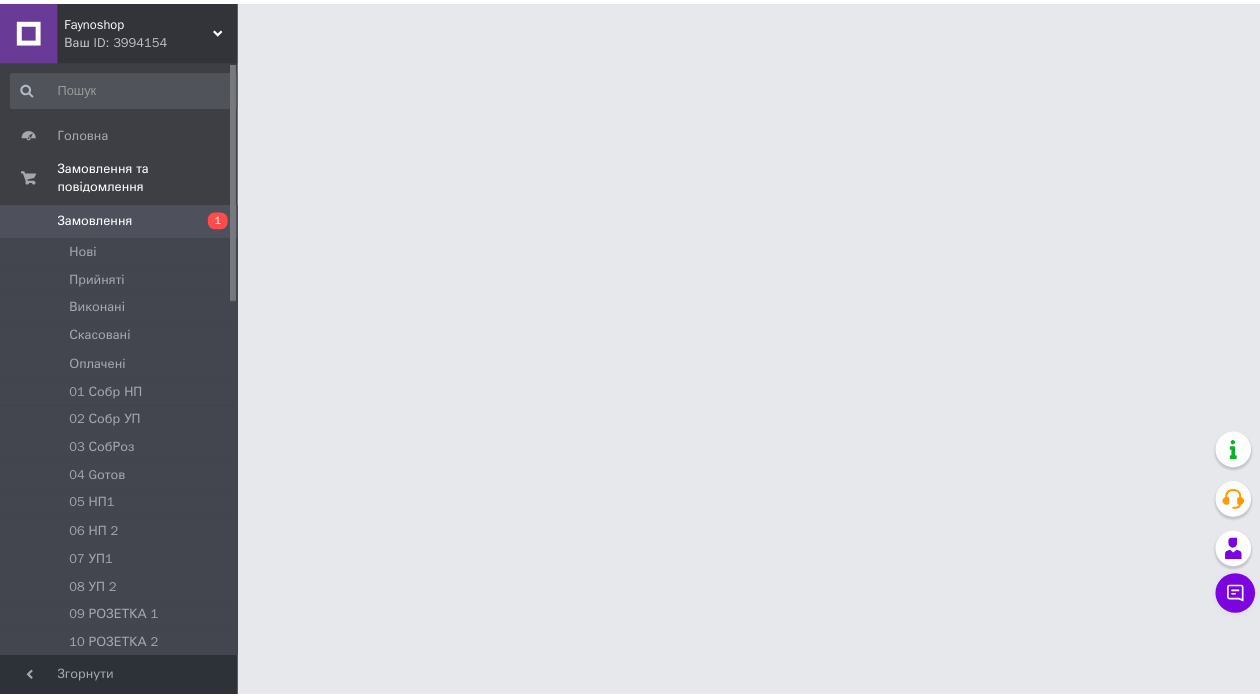 scroll, scrollTop: 0, scrollLeft: 0, axis: both 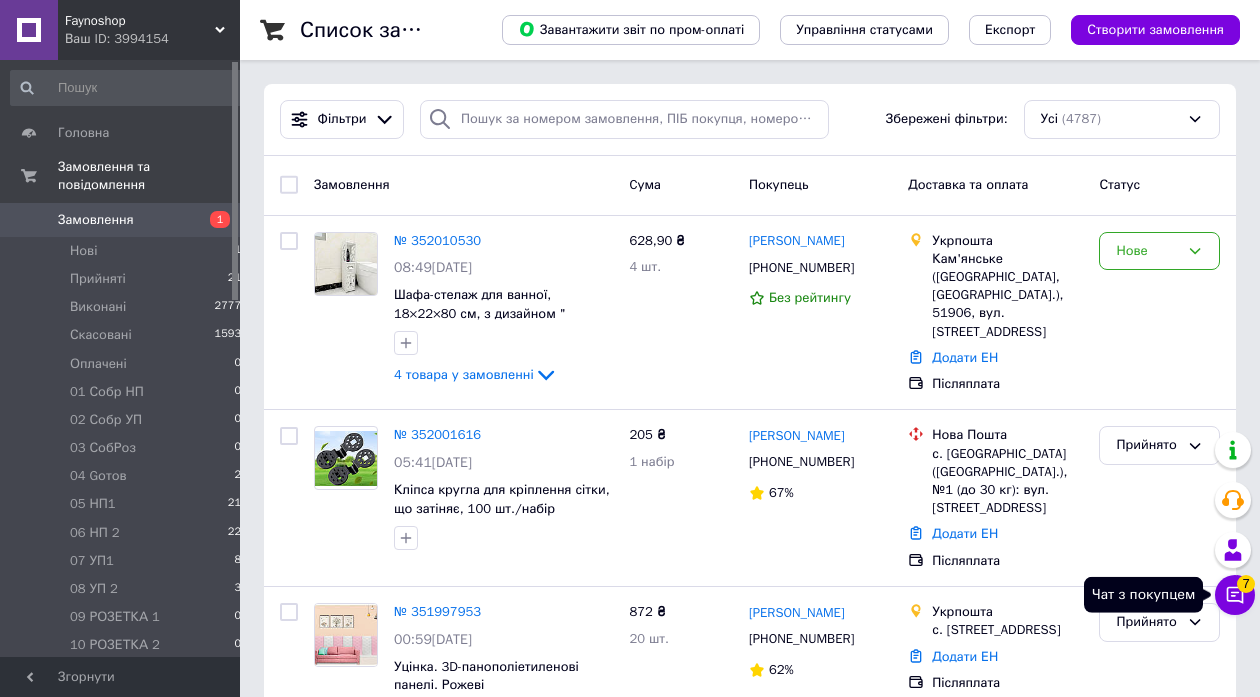 click 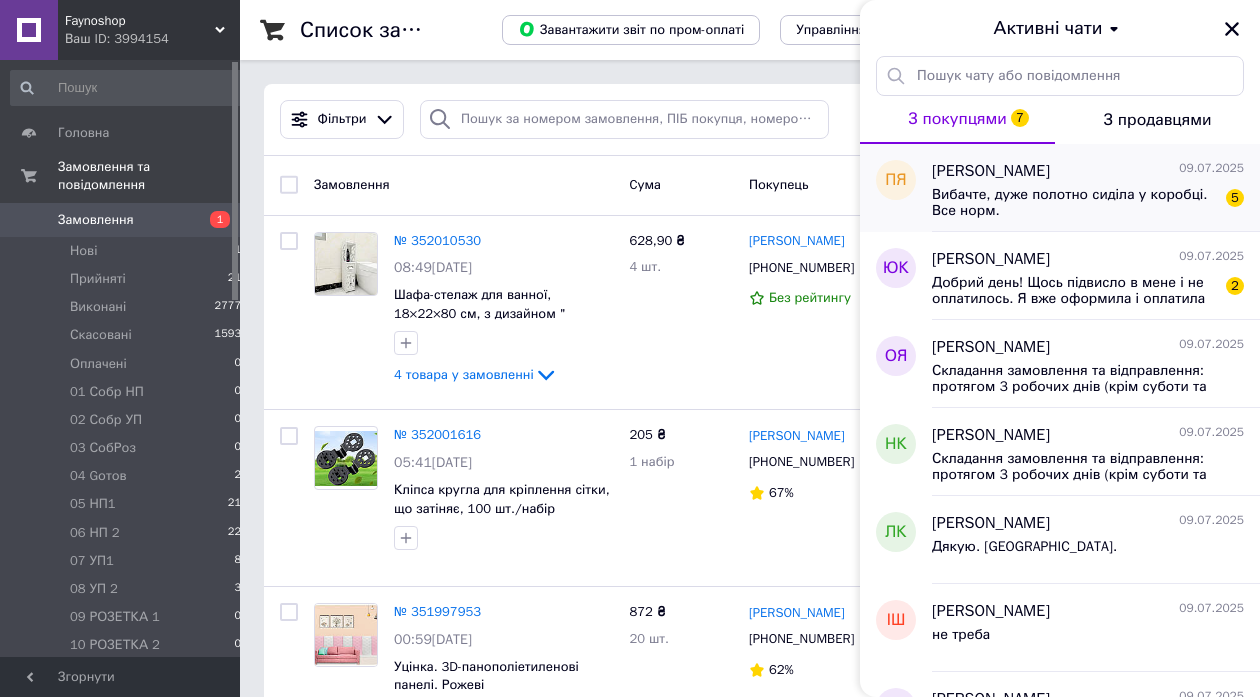 click on "Вибачте, дуже полотно сиділа у коробці. Все норм." at bounding box center [1074, 203] 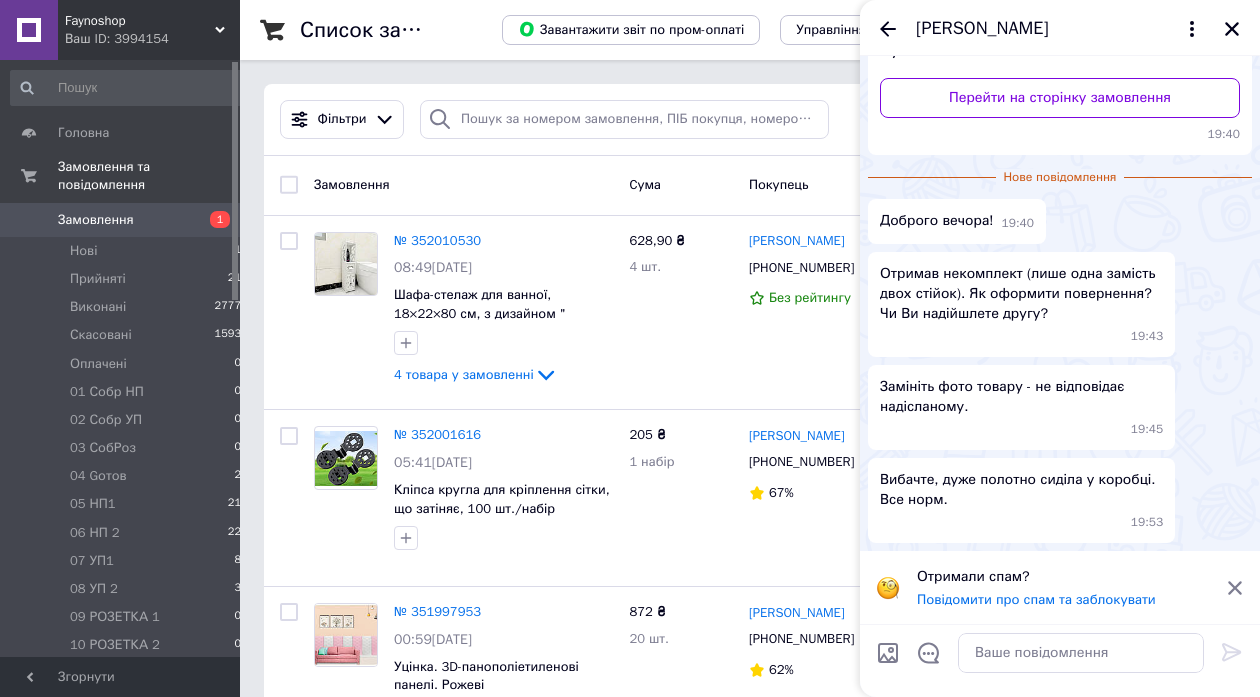 scroll, scrollTop: 248, scrollLeft: 0, axis: vertical 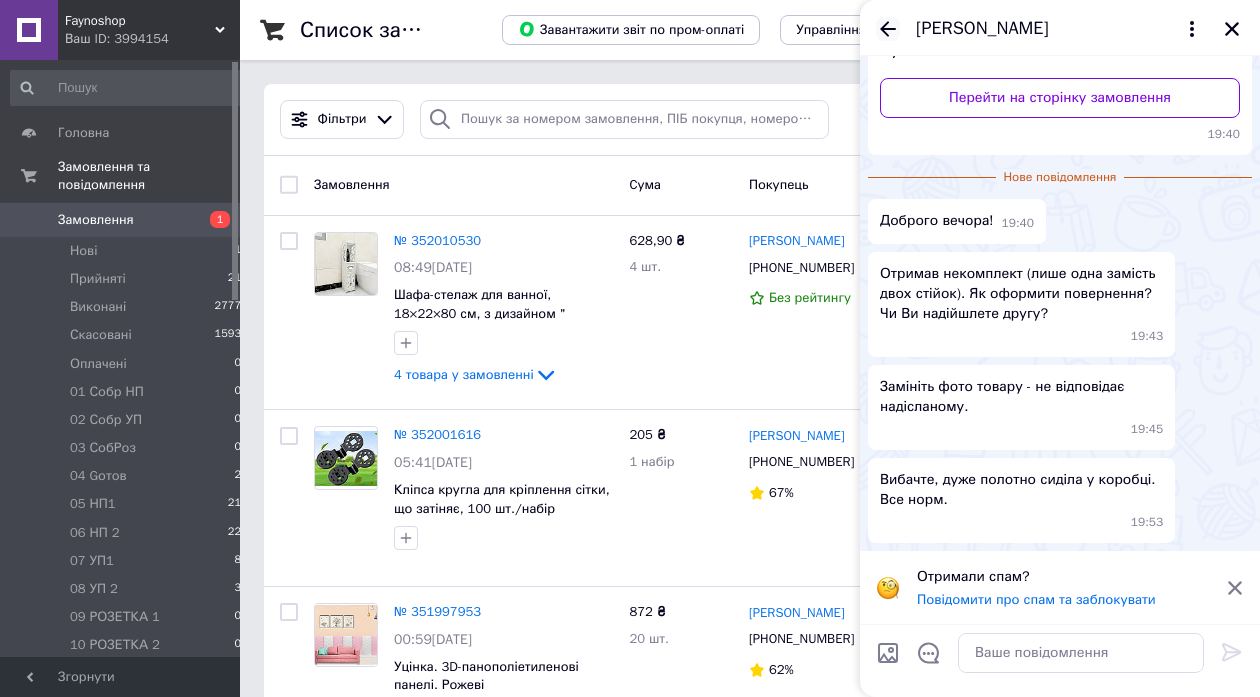 click 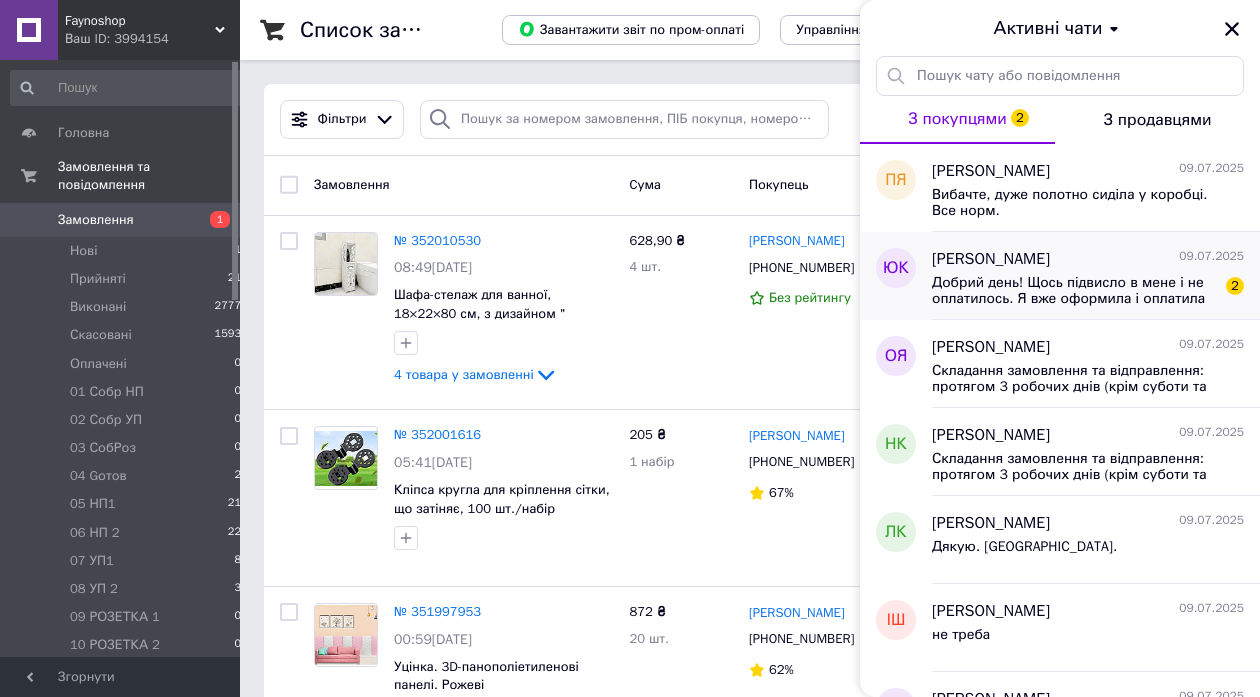 click on "Добрий день! Щось підвисло в мене і не оплатилось. Я вже оформила і оплатила інше замовлення тож це, будь-ласка скасуйте( я не знайшла як би я могла в себе це зробити)" at bounding box center [1074, 291] 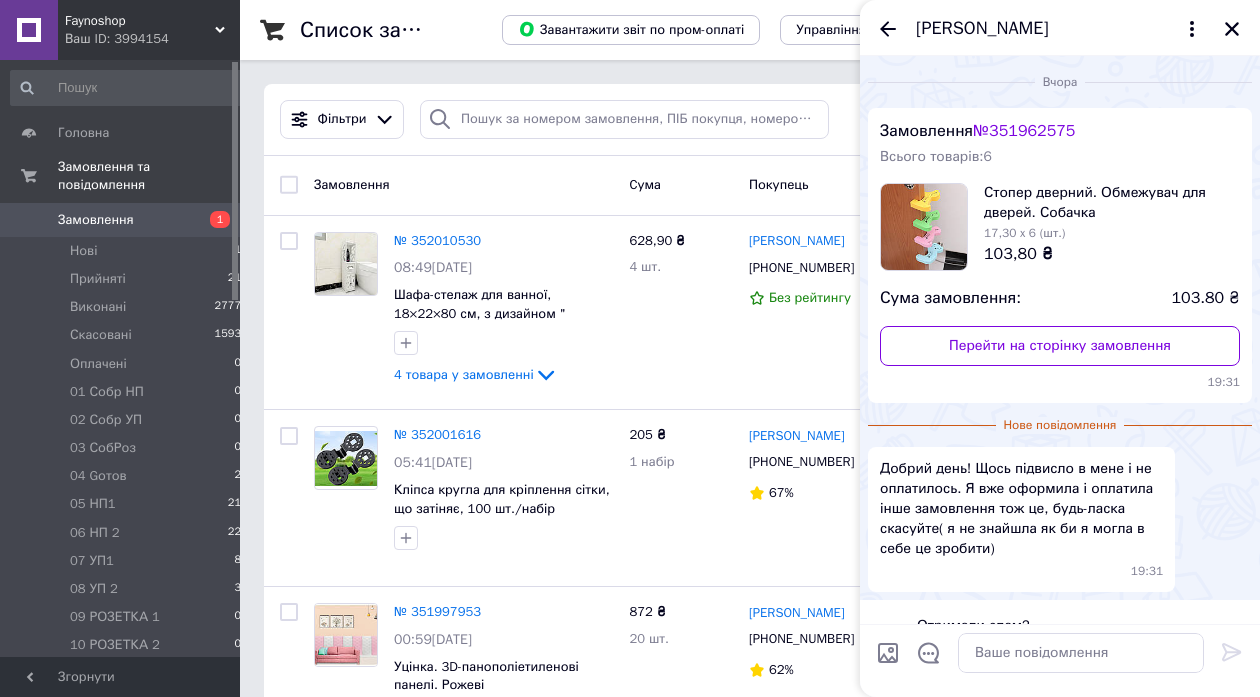 scroll, scrollTop: 49, scrollLeft: 0, axis: vertical 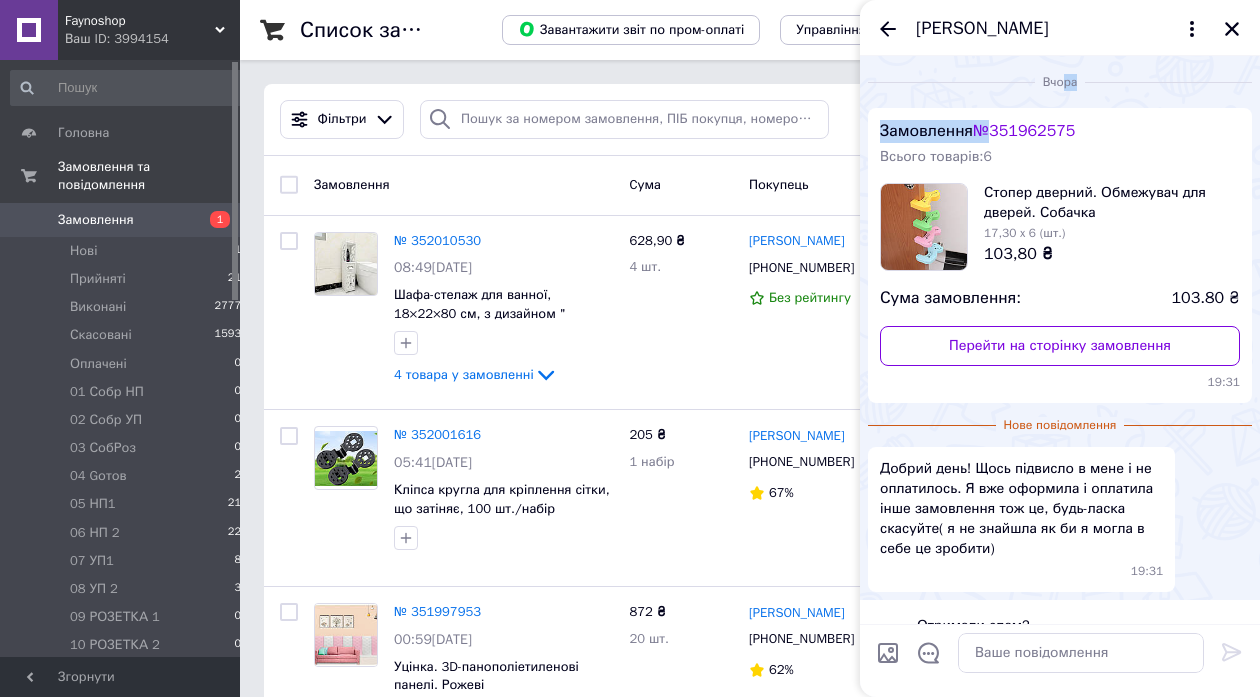 drag, startPoint x: 1000, startPoint y: 82, endPoint x: 1055, endPoint y: 82, distance: 55 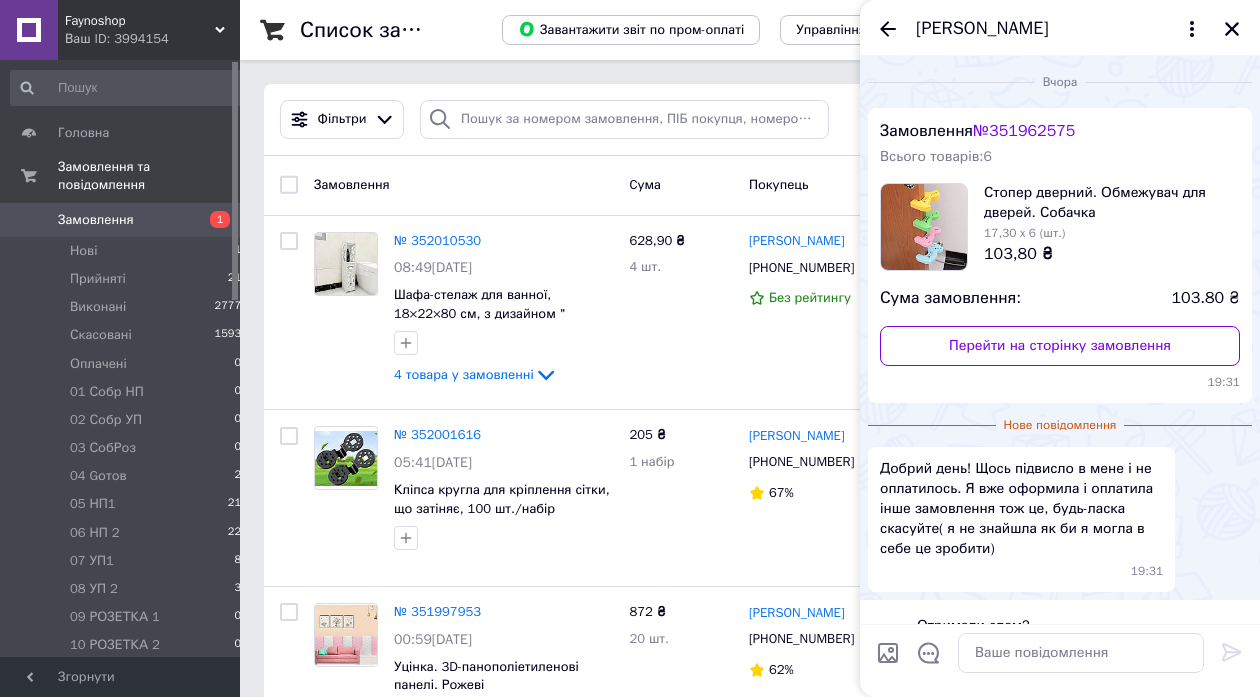 click on "Замовлення  № 351962575 Всього товарів:  6 Стопер дверний. Обмежувач для дверей. Собачка 17,30 x 6 (шт.) 103,80 ₴ Сума замовлення: 103.80 ₴ Перейти на сторінку замовлення 19:31" at bounding box center (1060, 255) 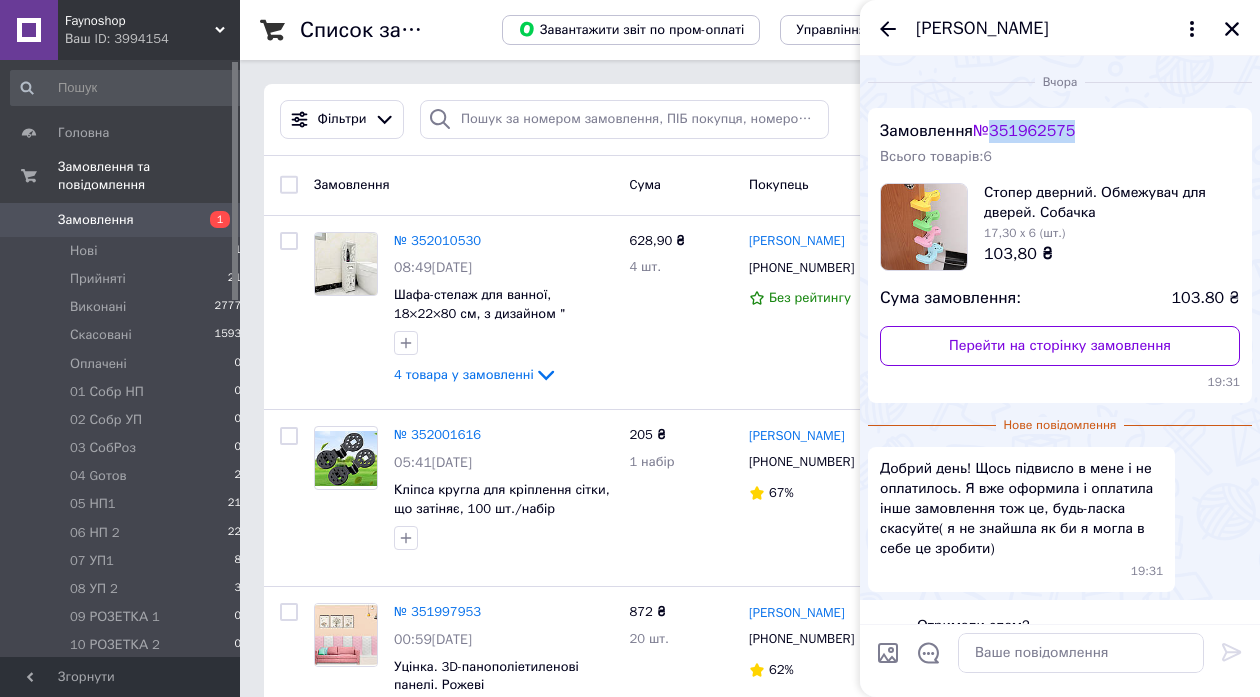 drag, startPoint x: 1004, startPoint y: 133, endPoint x: 1091, endPoint y: 133, distance: 87 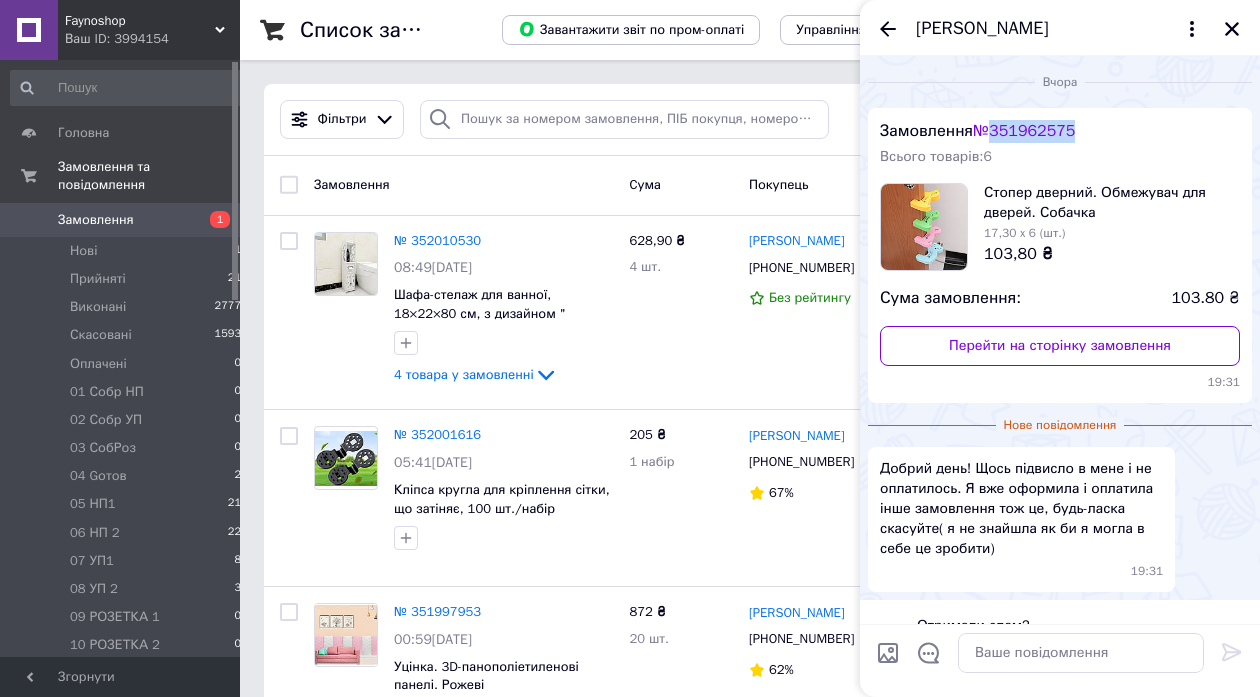 copy on "351962575" 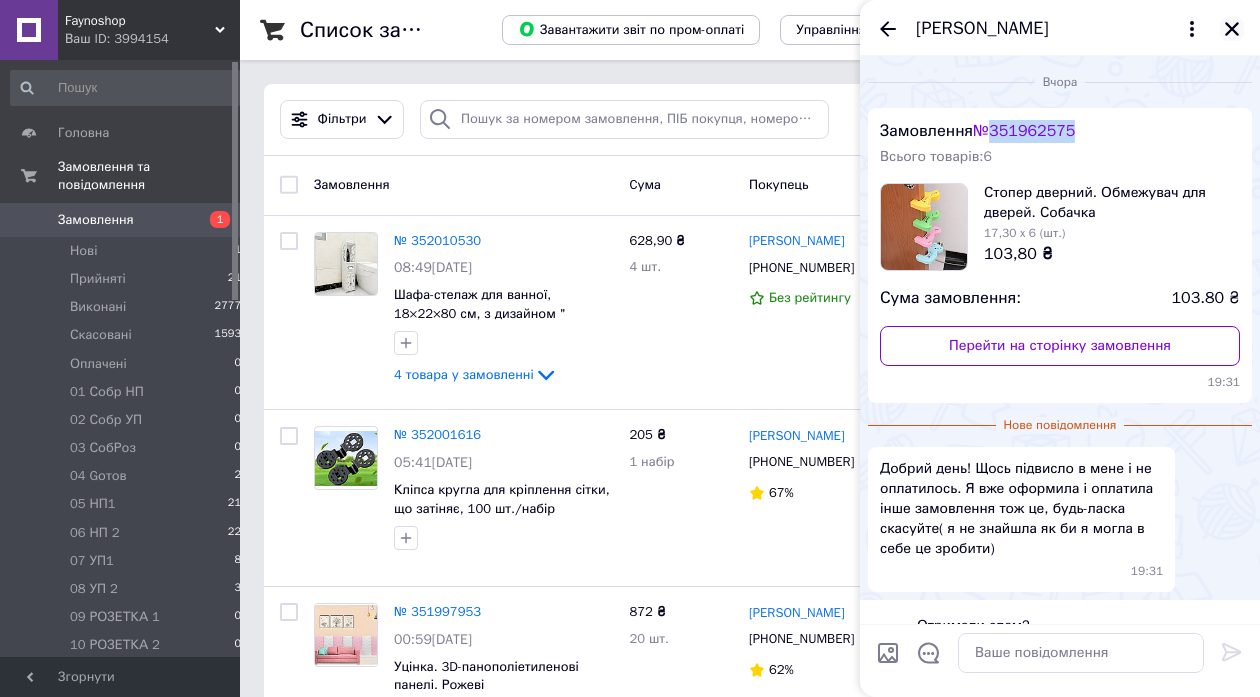 click 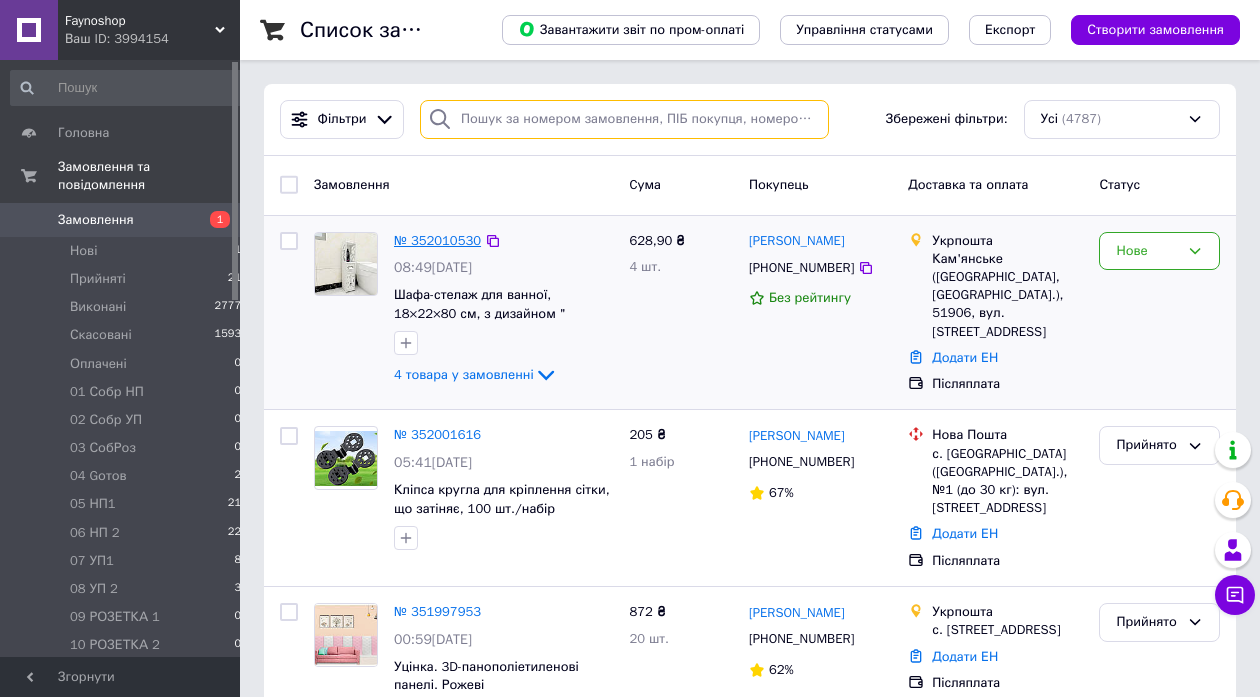 paste on "351962575" 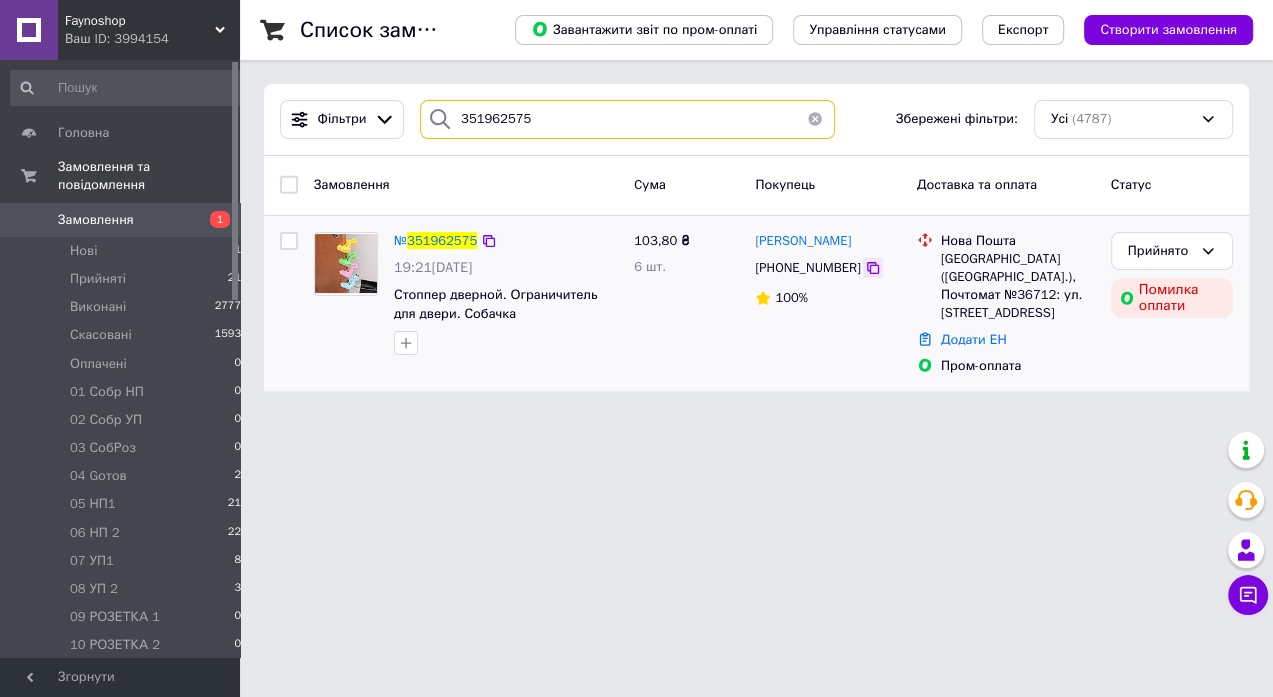 type on "351962575" 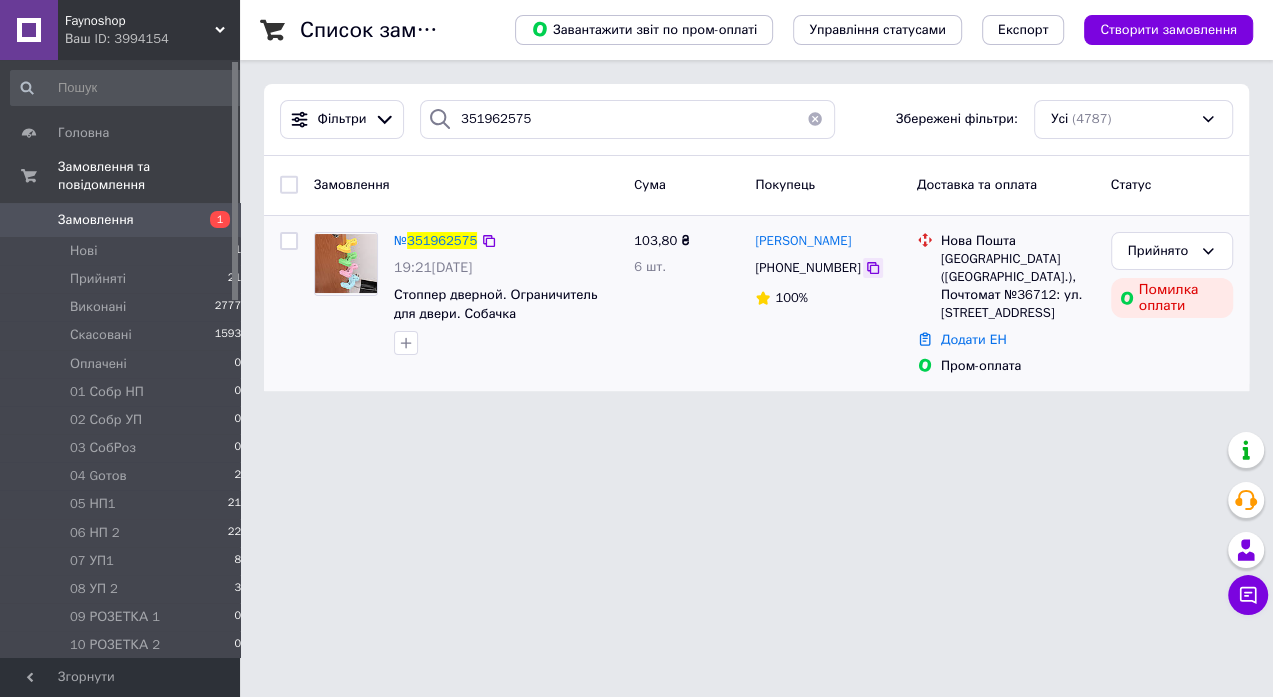 click 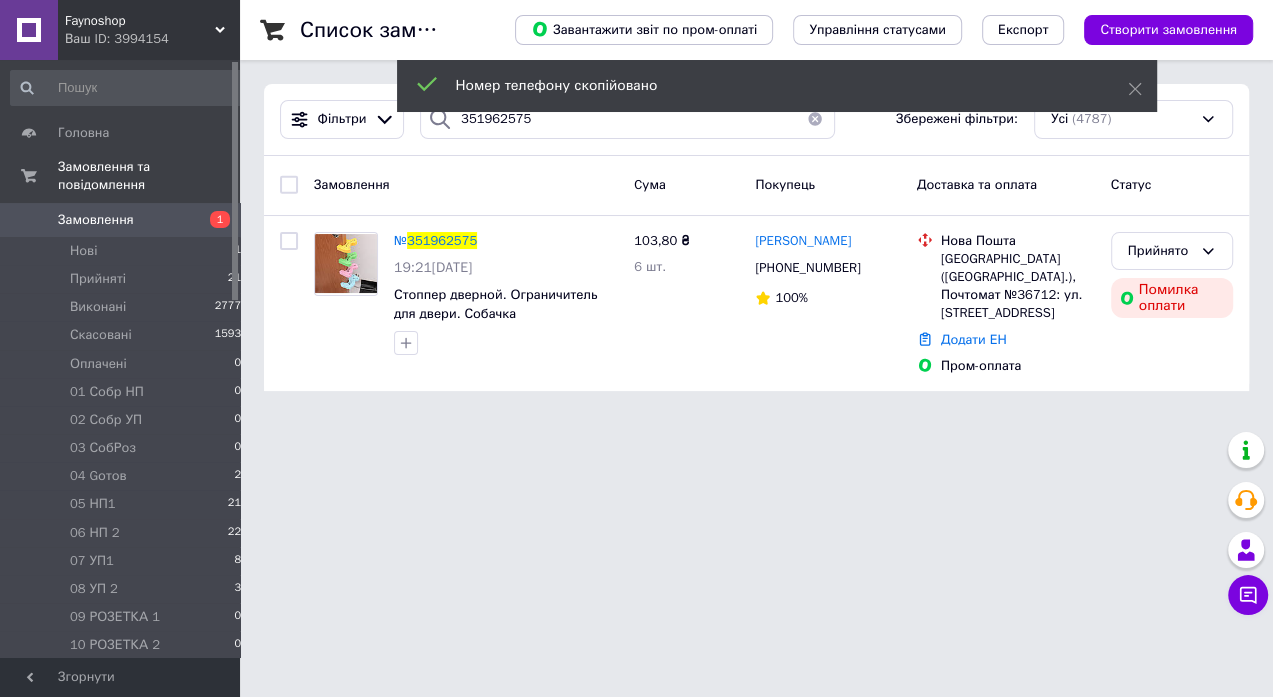 click at bounding box center [815, 119] 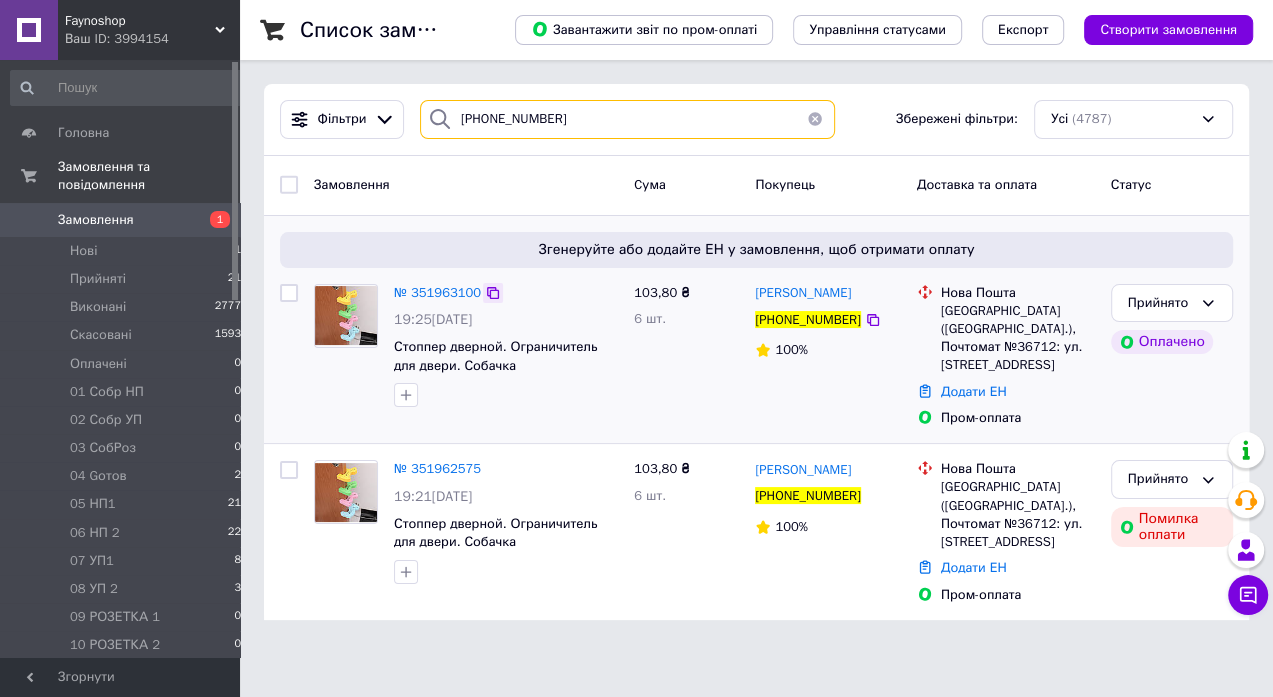 type on "[PHONE_NUMBER]" 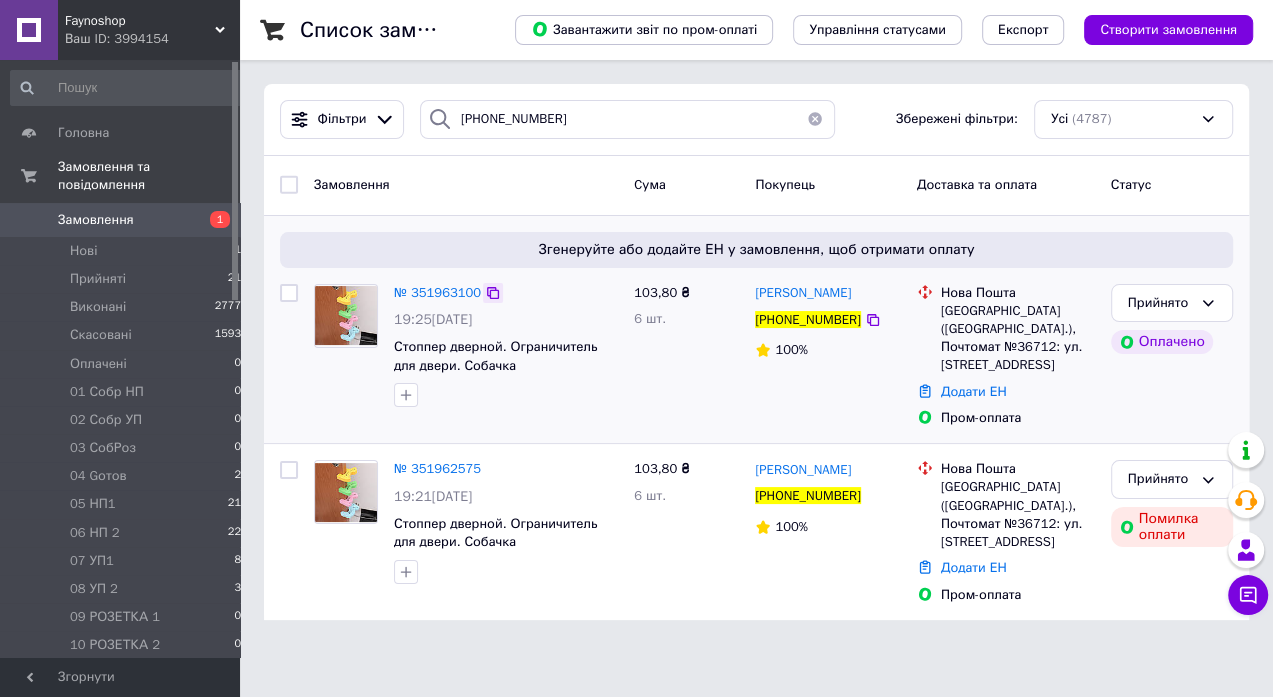 click 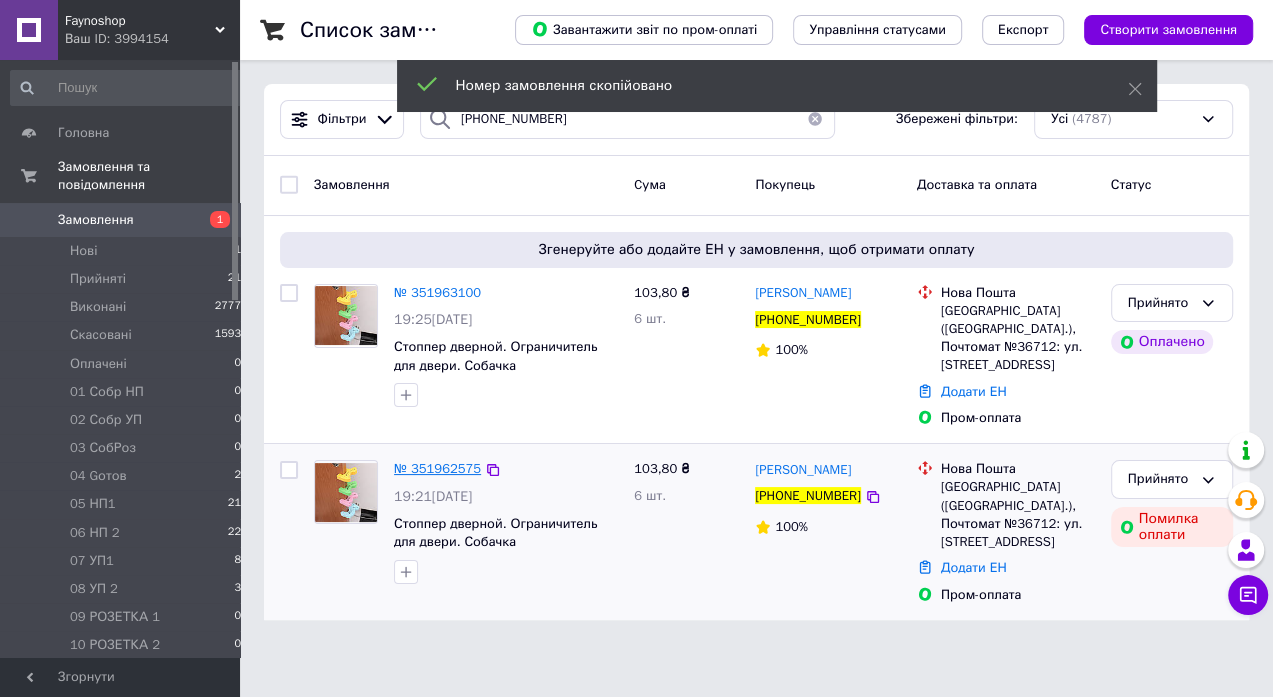 click on "№ 351962575" at bounding box center (437, 468) 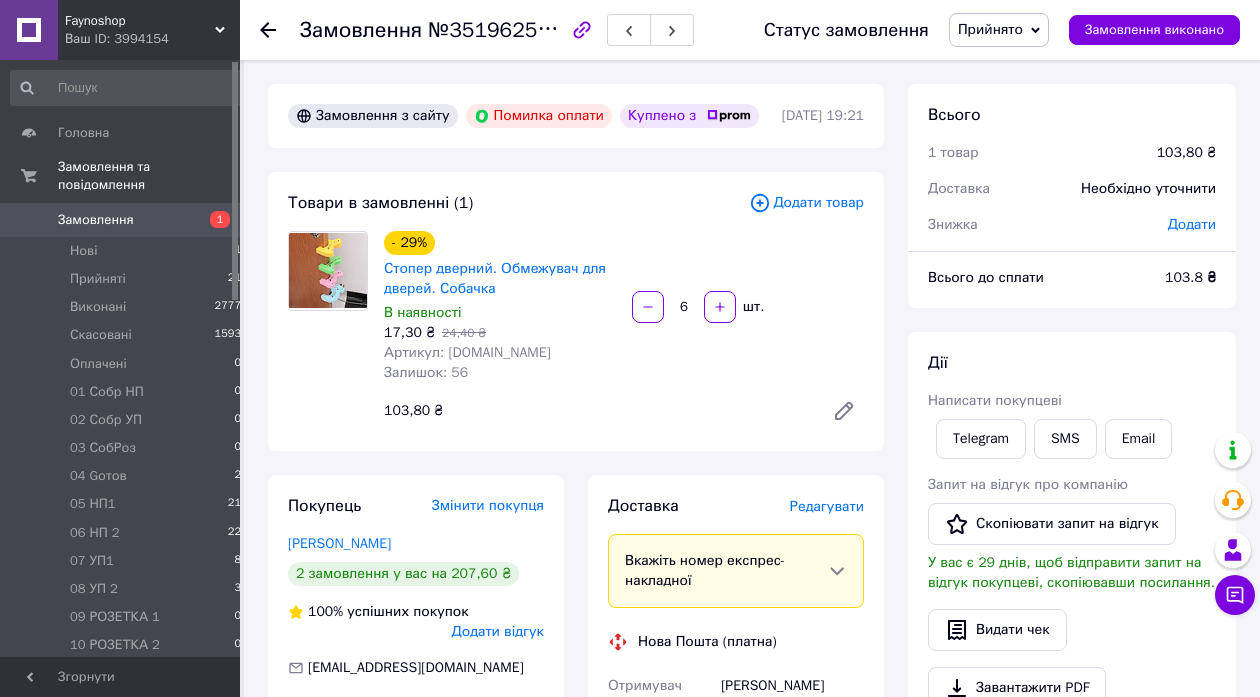 scroll, scrollTop: 648, scrollLeft: 0, axis: vertical 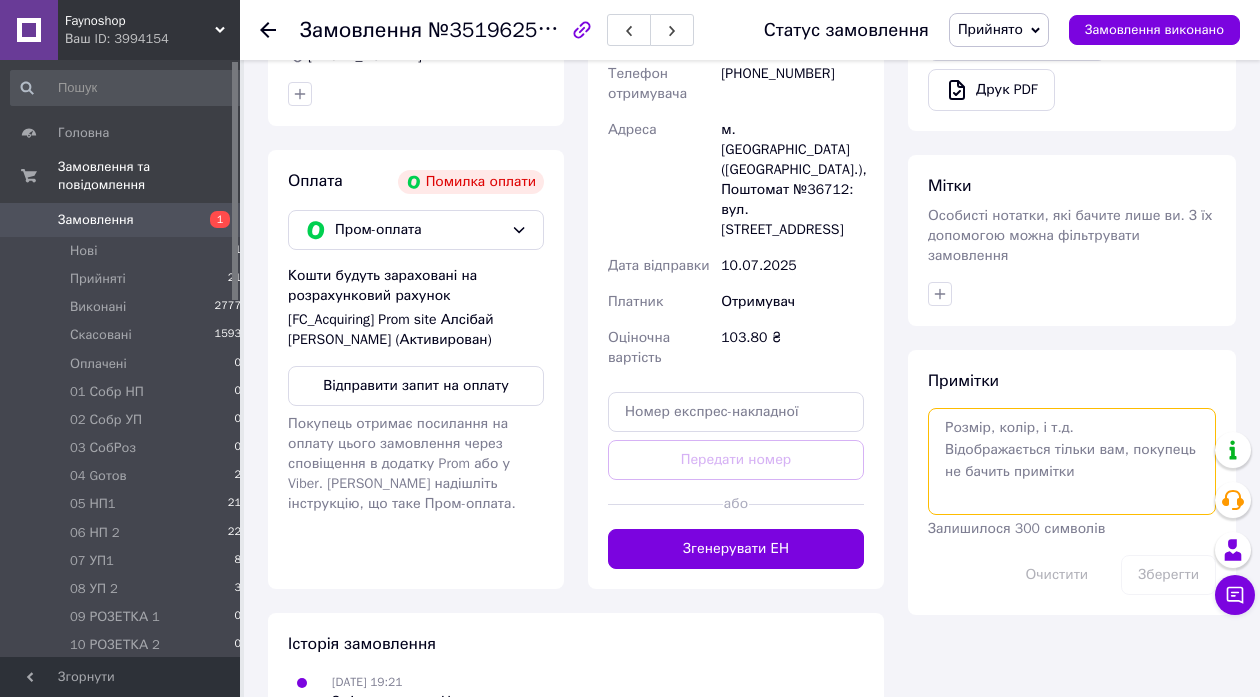 click at bounding box center [1072, 461] 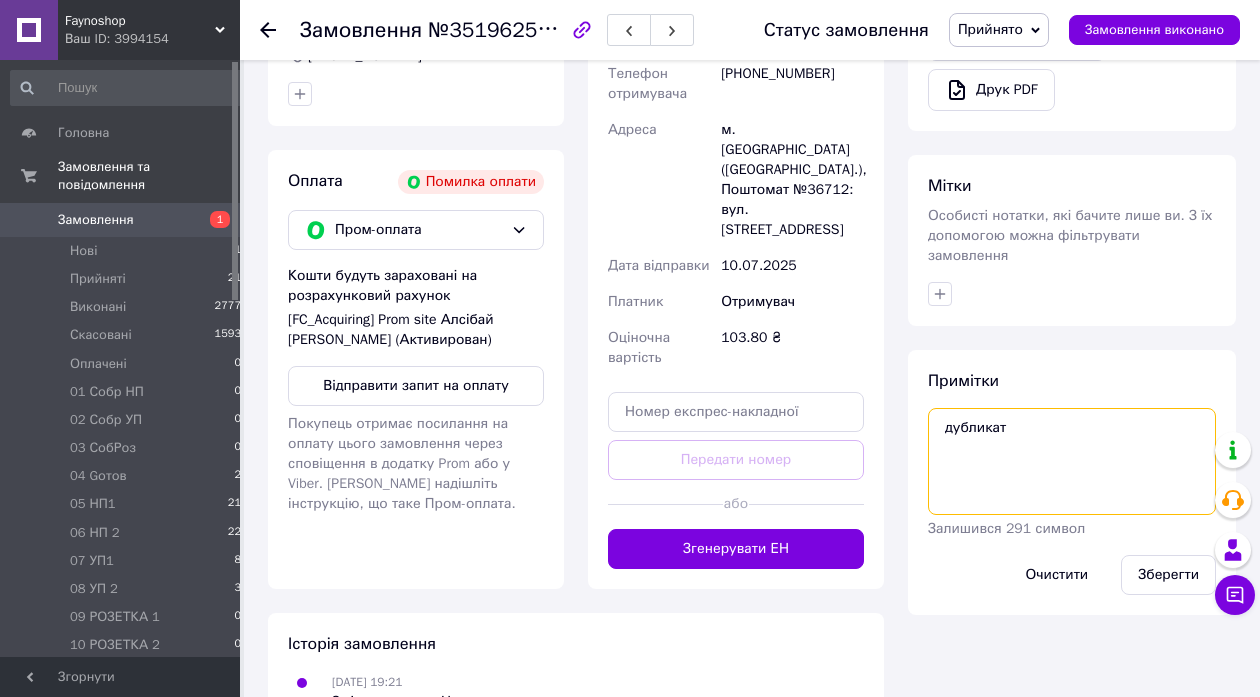 paste on "351963100" 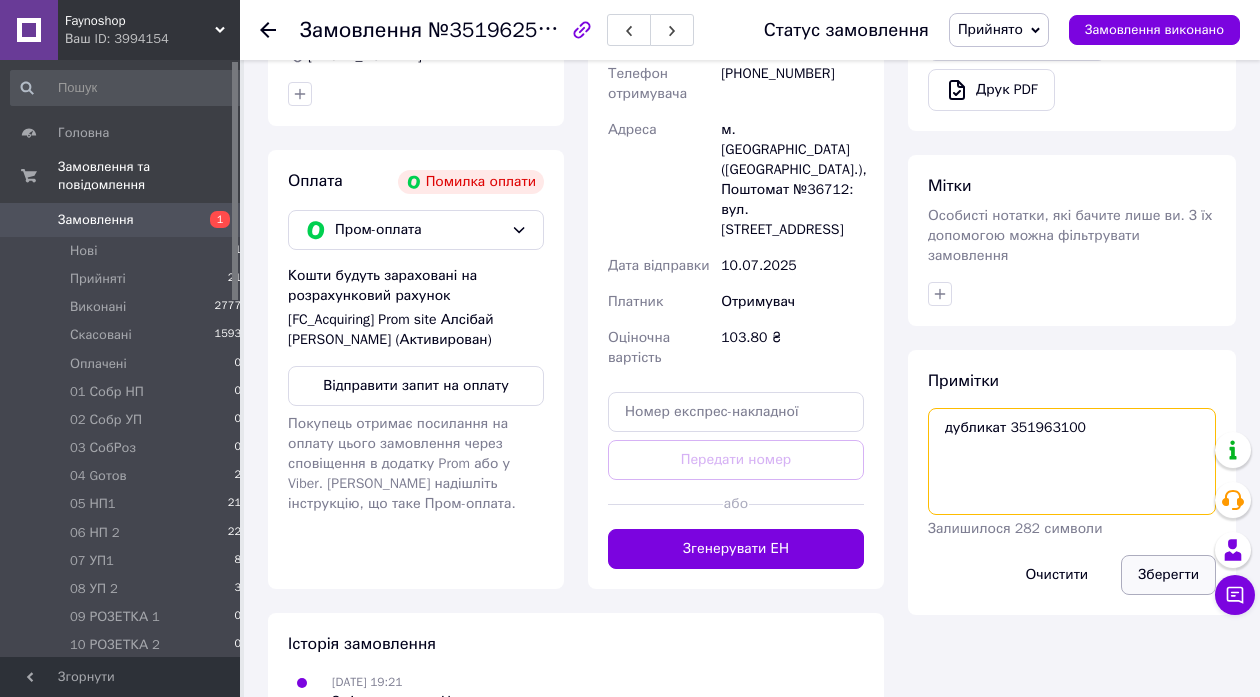 type on "дубликат 351963100" 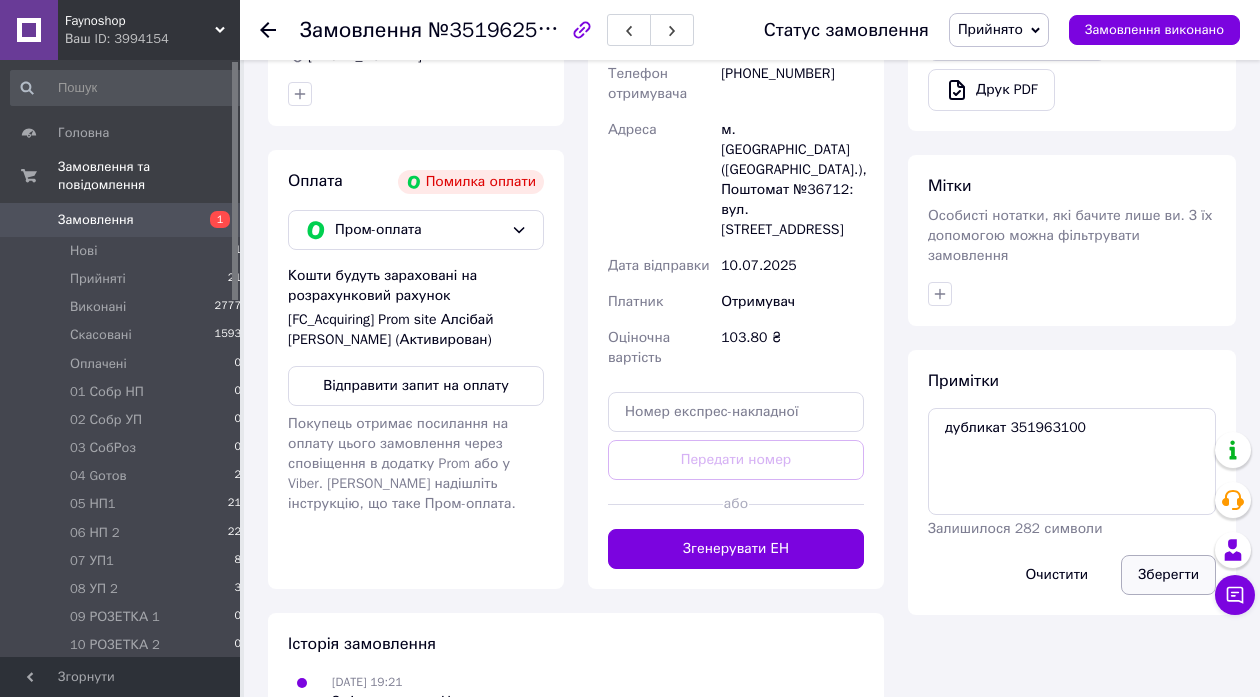click on "Зберегти" at bounding box center [1168, 575] 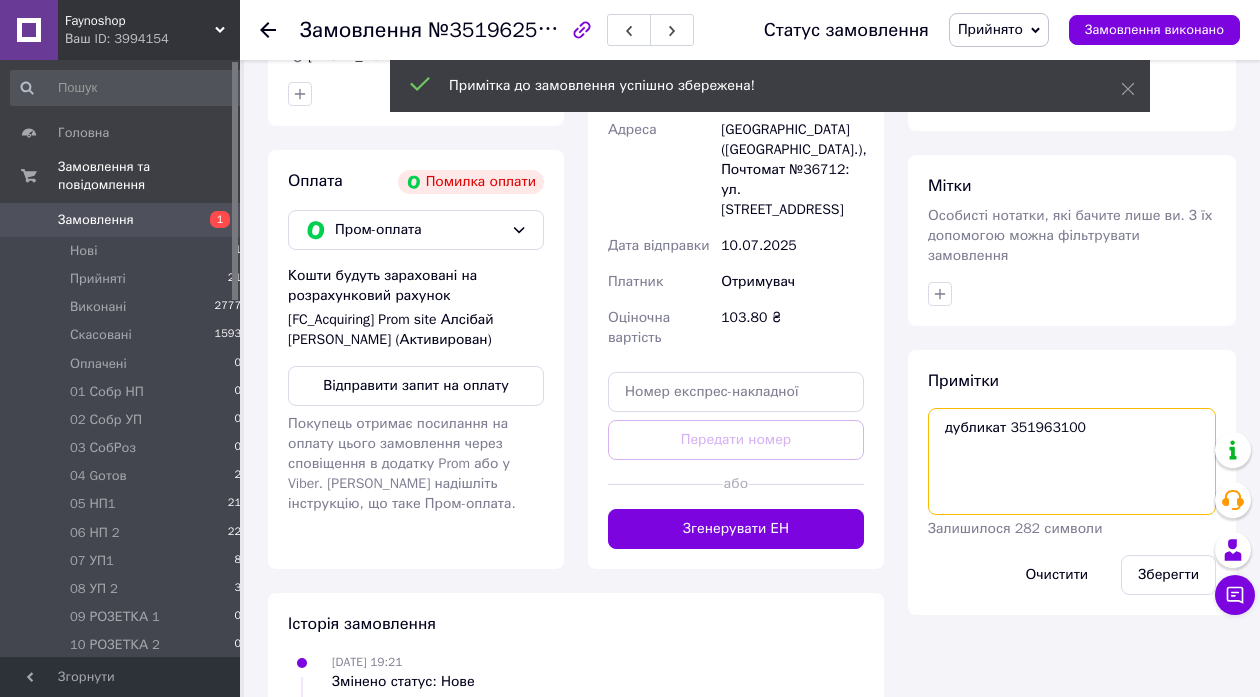 drag, startPoint x: 1083, startPoint y: 406, endPoint x: 936, endPoint y: 406, distance: 147 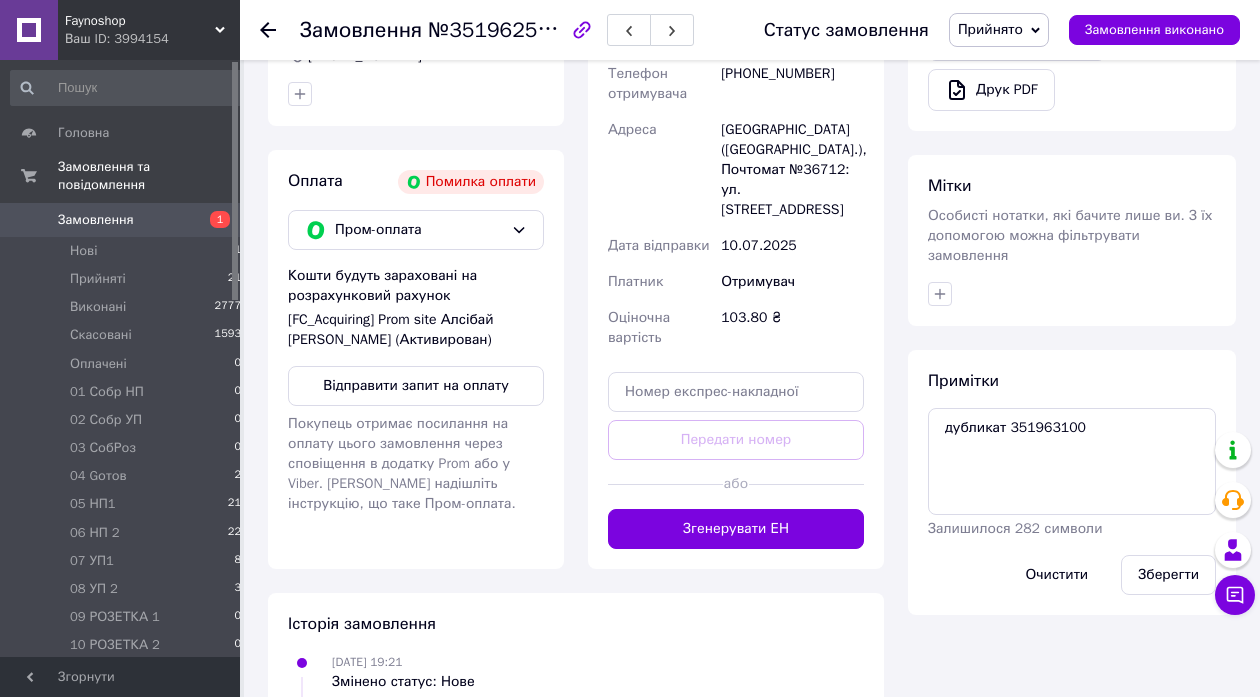 click 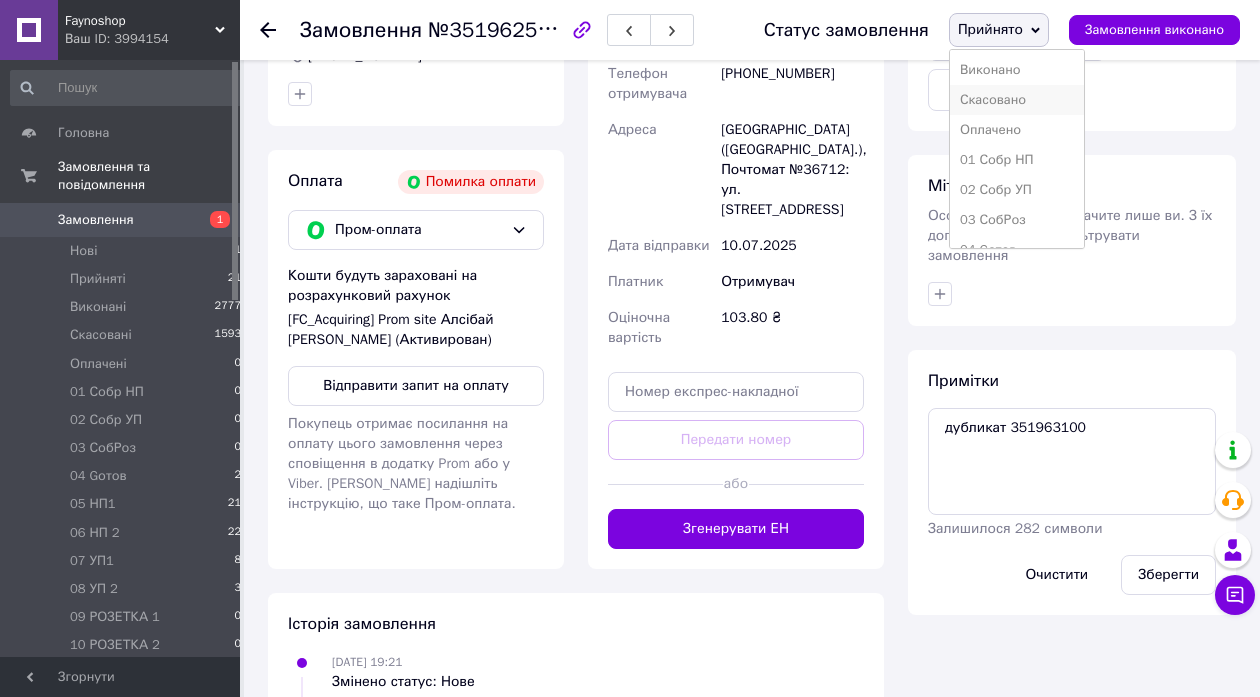 click on "Скасовано" at bounding box center (1017, 100) 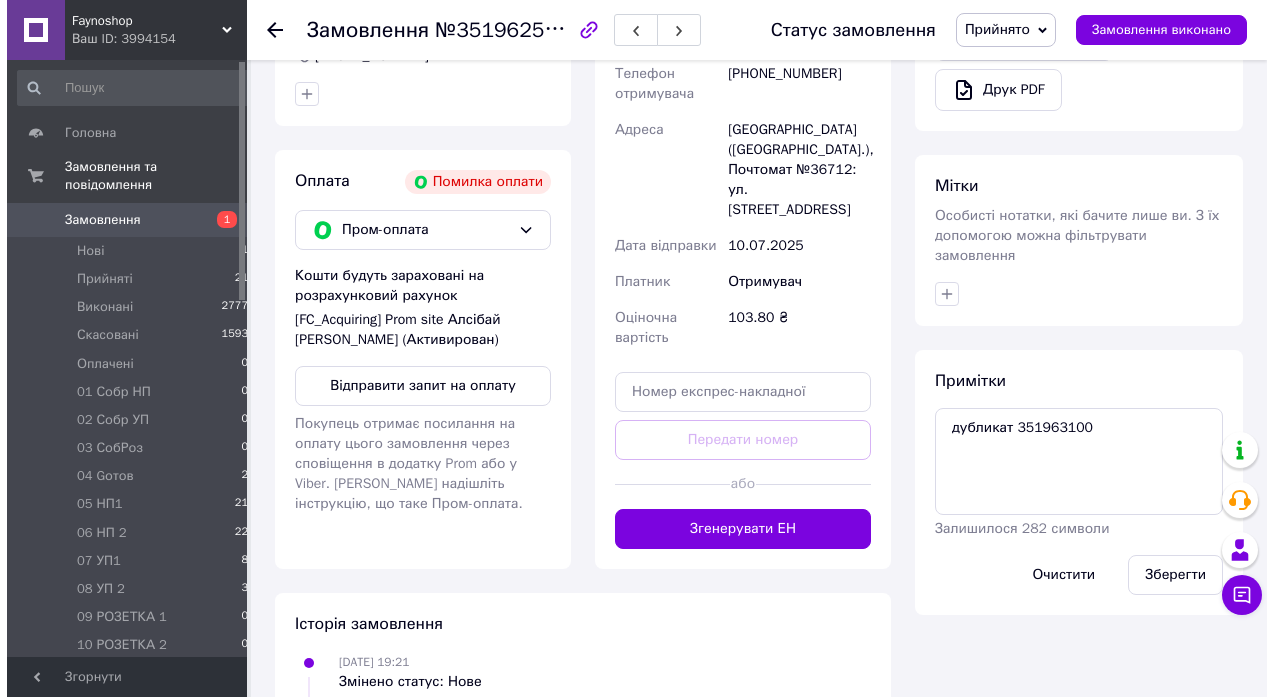 scroll, scrollTop: 628, scrollLeft: 0, axis: vertical 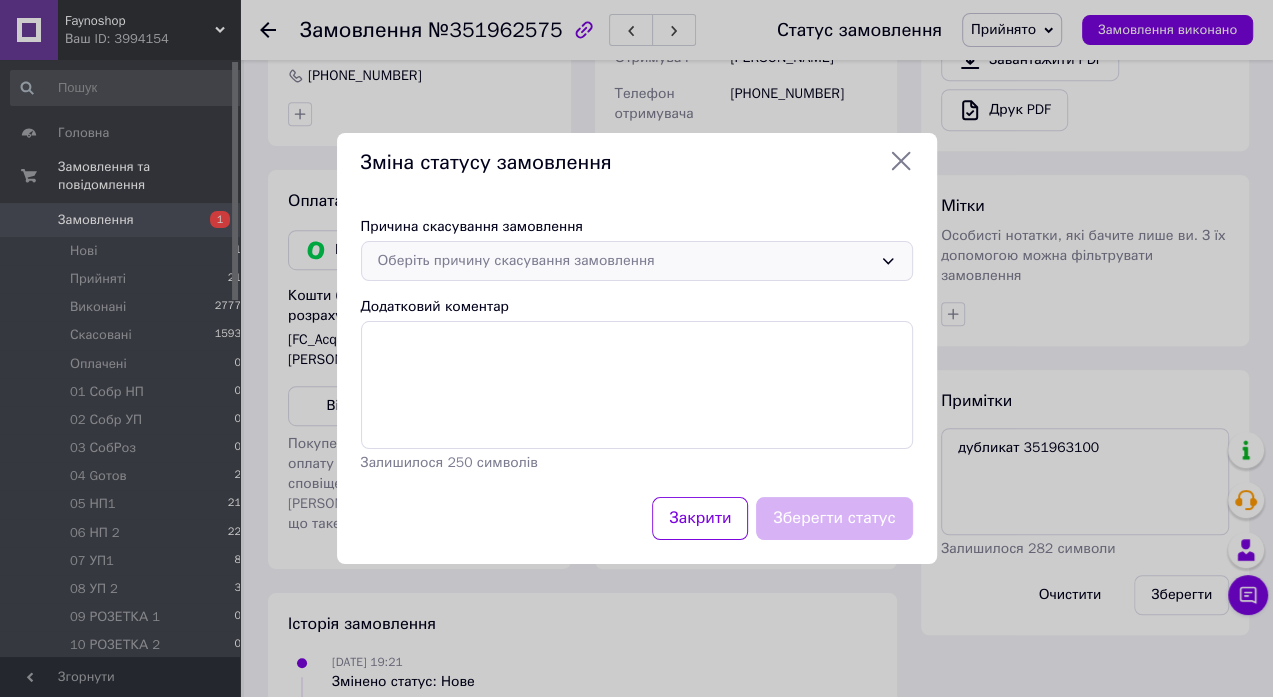 click 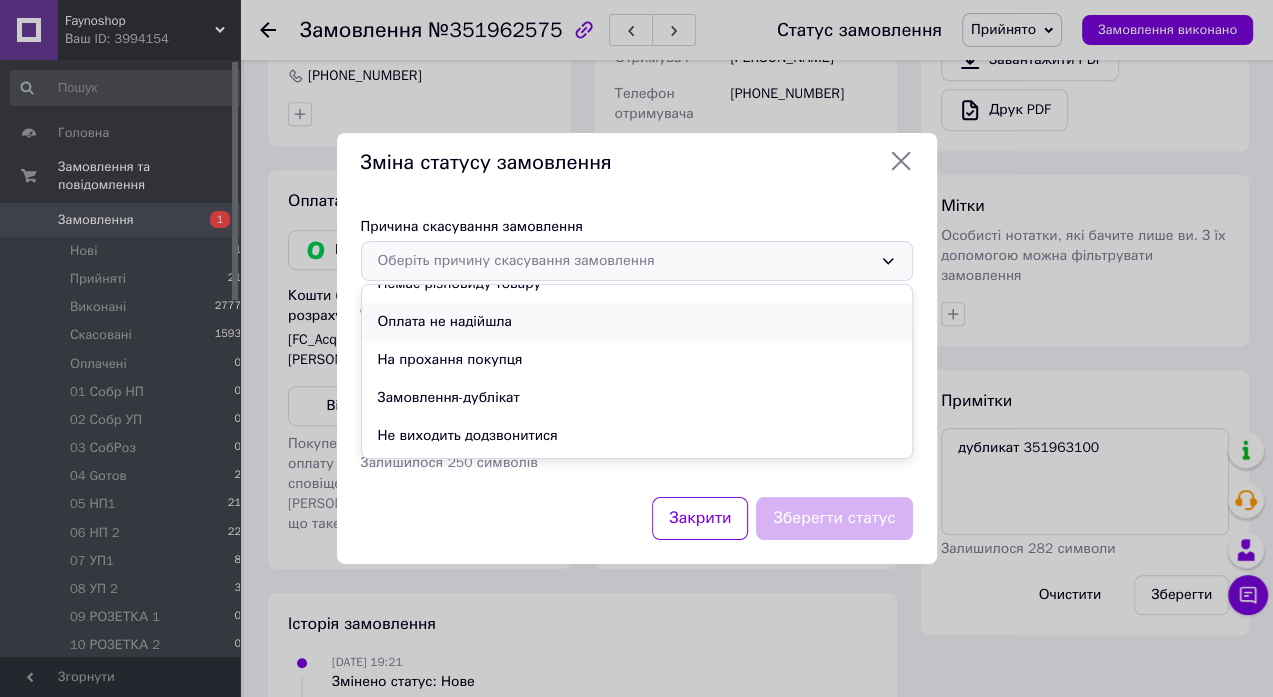 scroll, scrollTop: 94, scrollLeft: 0, axis: vertical 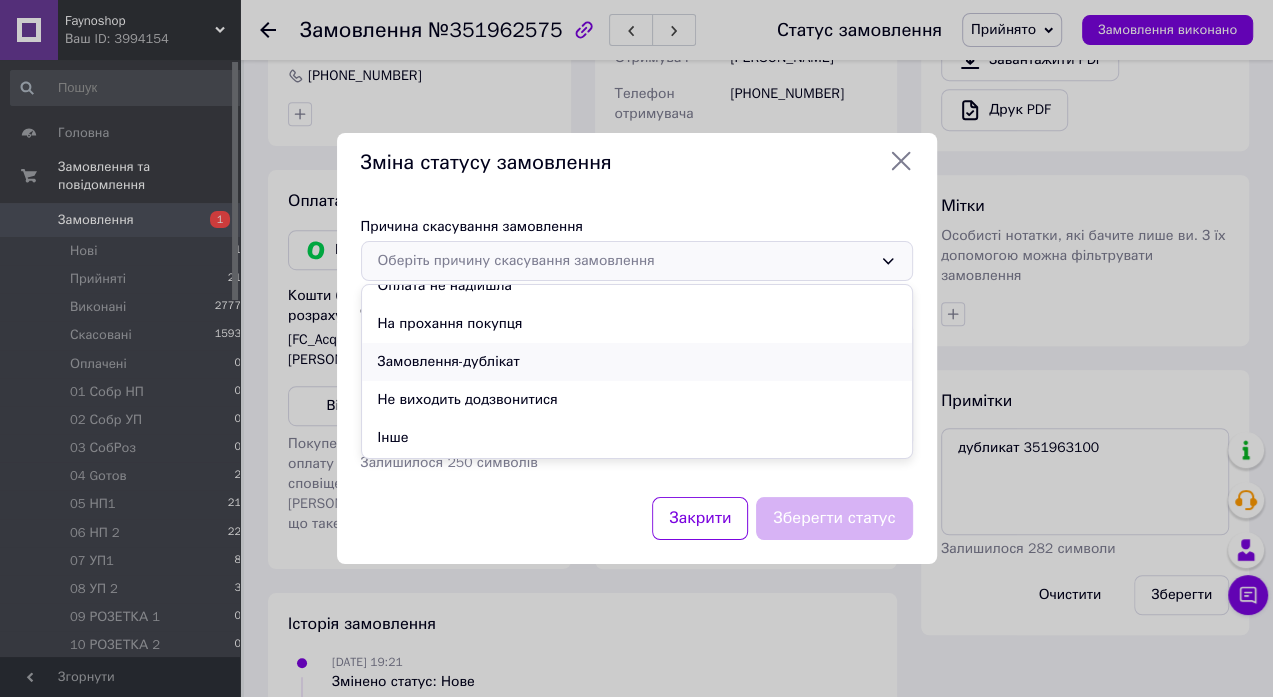 click on "Замовлення-дублікат" at bounding box center [637, 362] 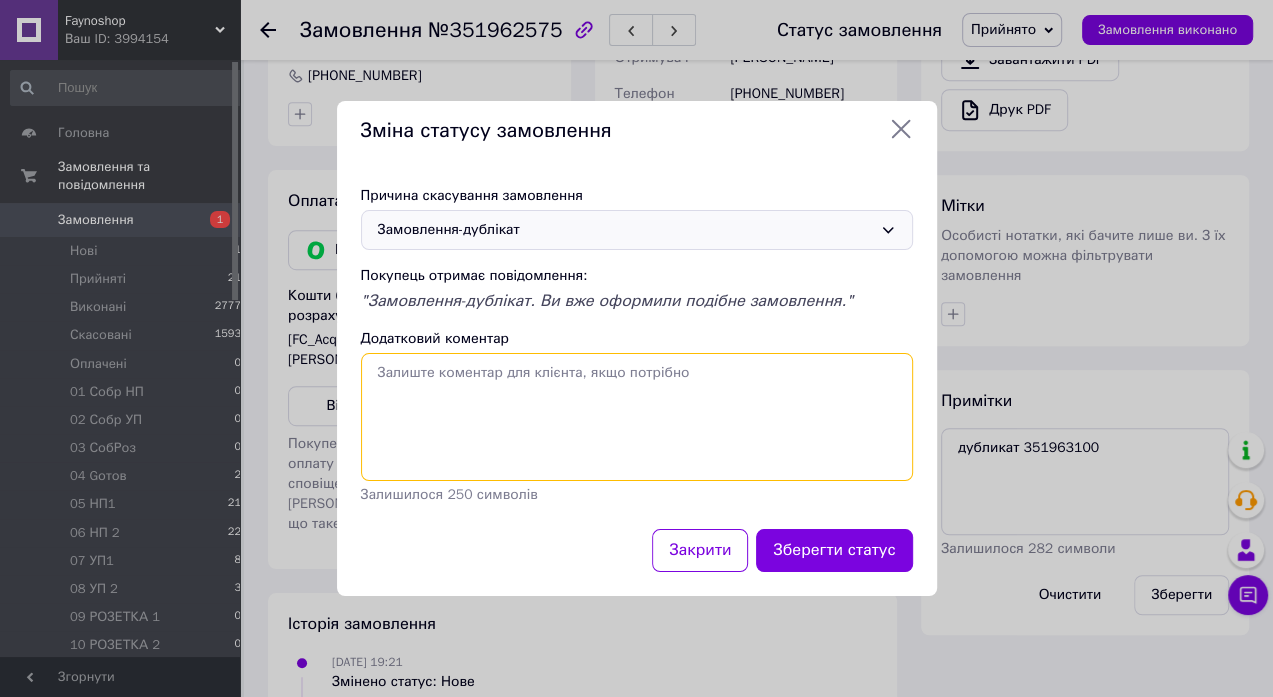 paste on "дубликат 351963100" 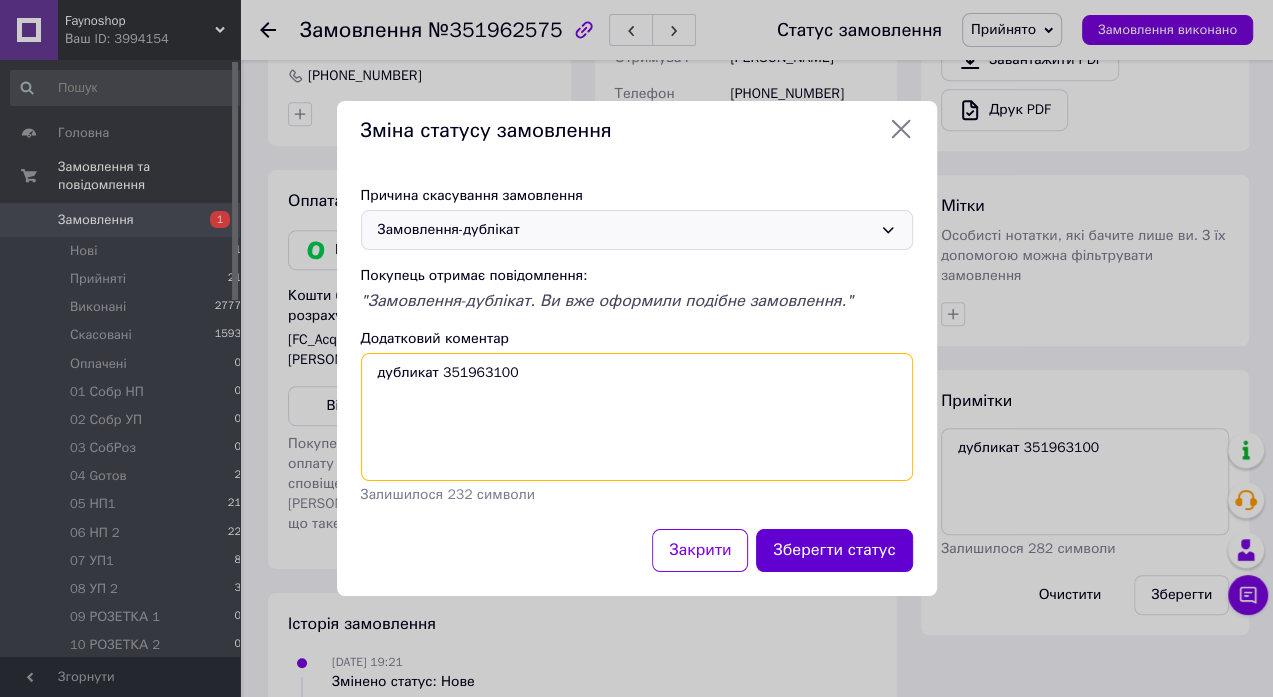 type on "дубликат 351963100" 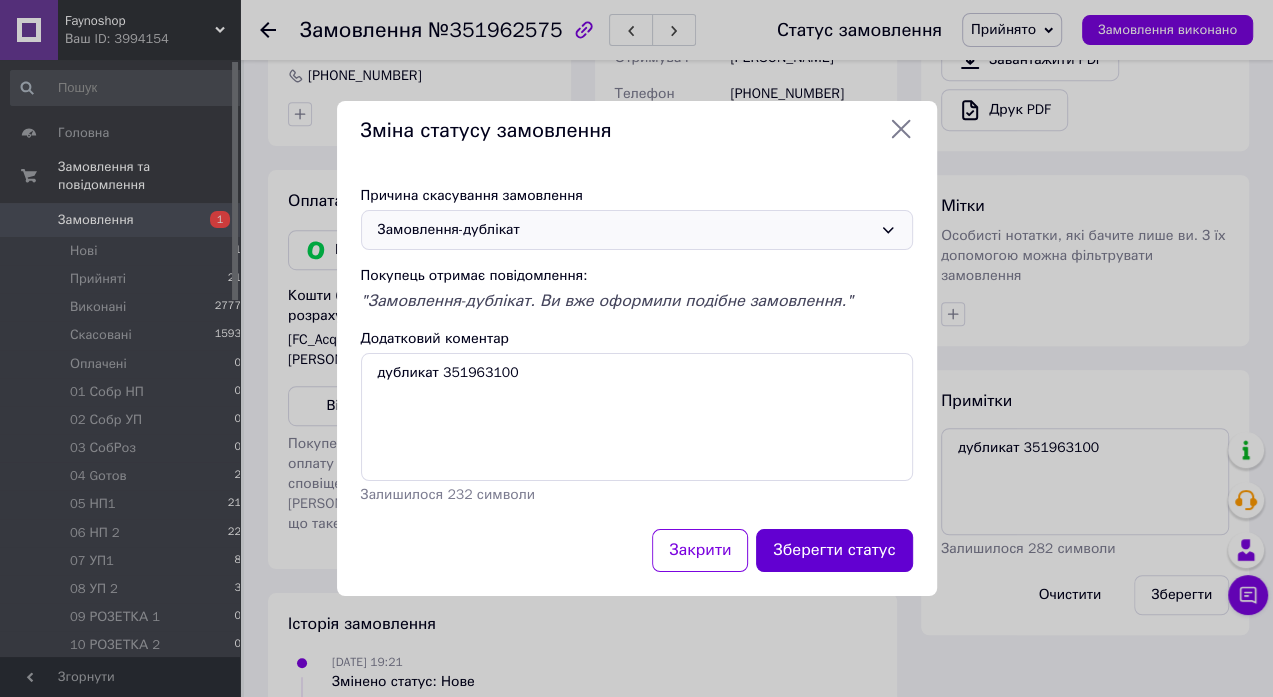 click on "Зберегти статус" at bounding box center (834, 550) 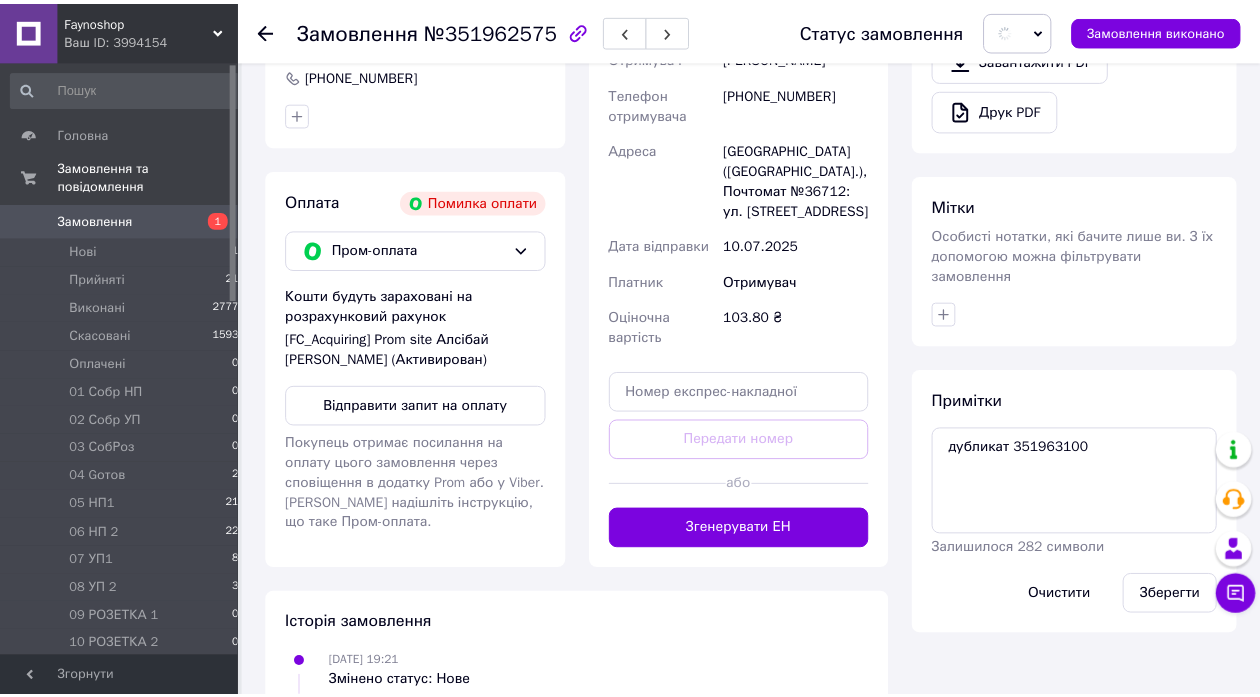 scroll, scrollTop: 648, scrollLeft: 0, axis: vertical 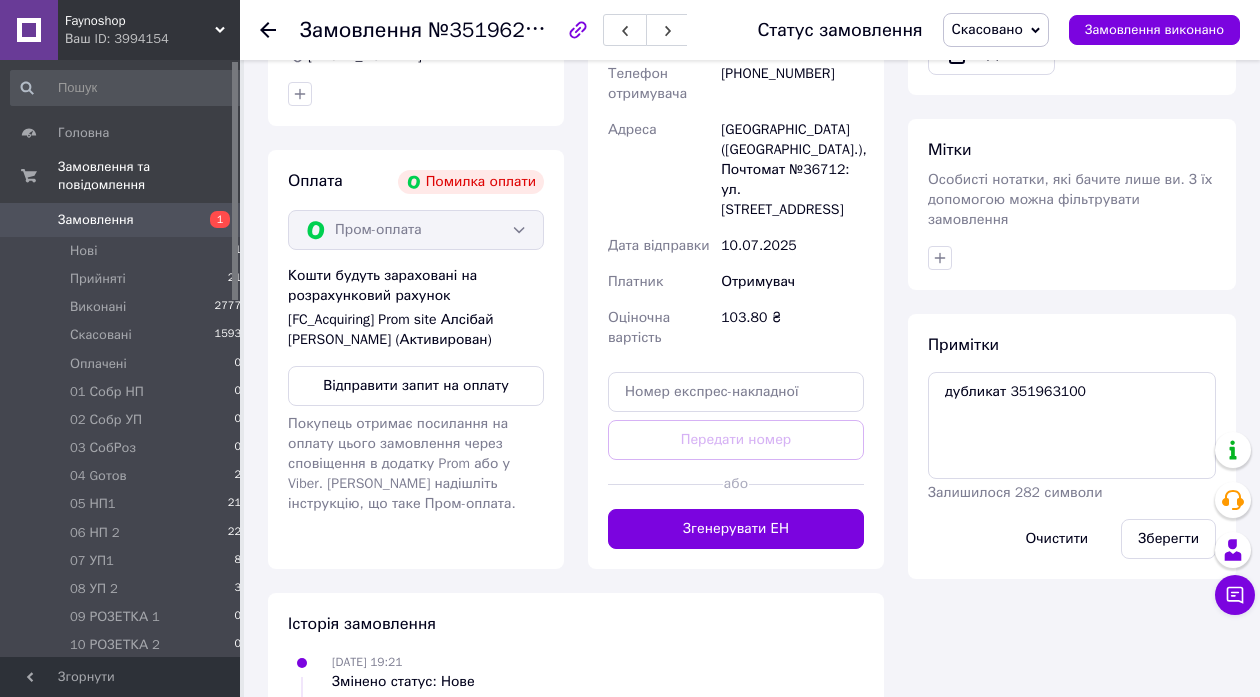 click 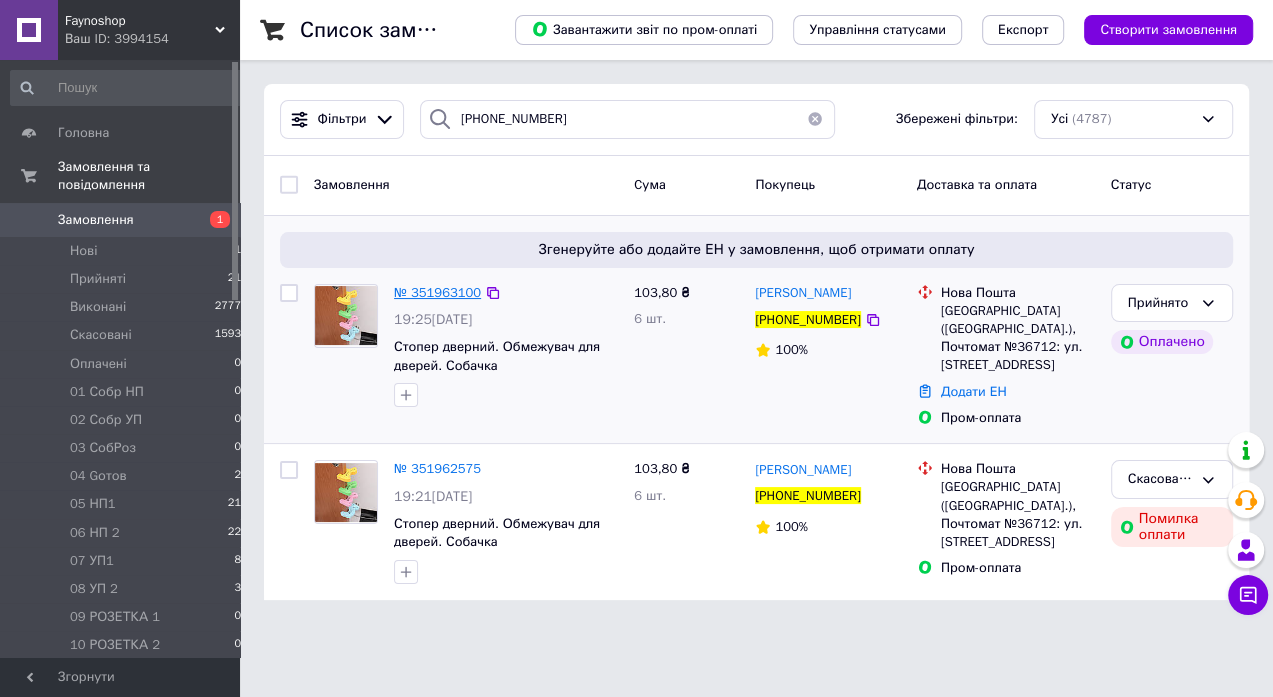 click on "№ 351963100" at bounding box center (437, 292) 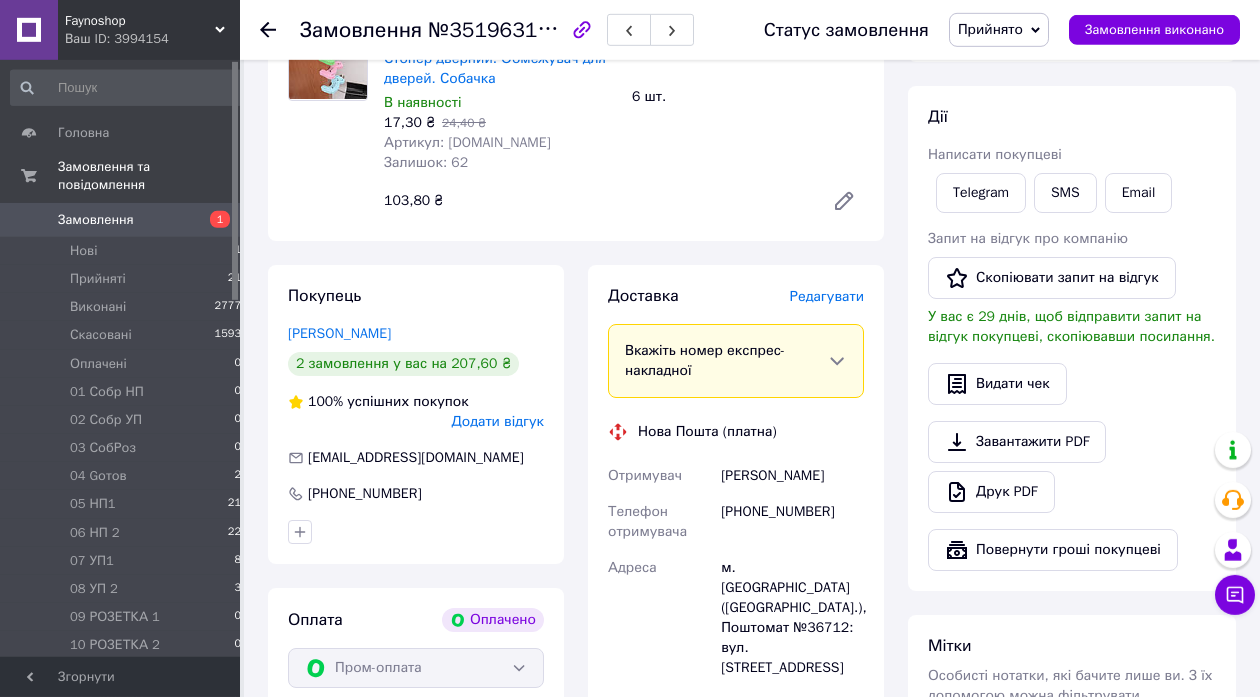scroll, scrollTop: 540, scrollLeft: 0, axis: vertical 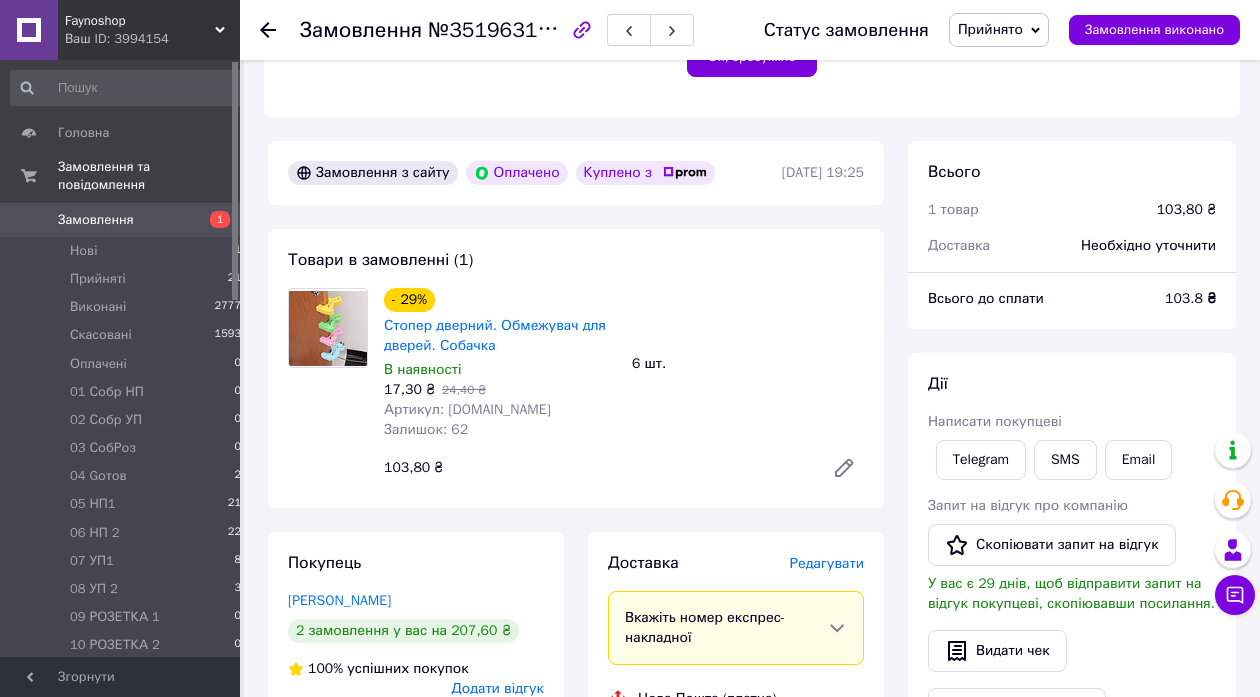click 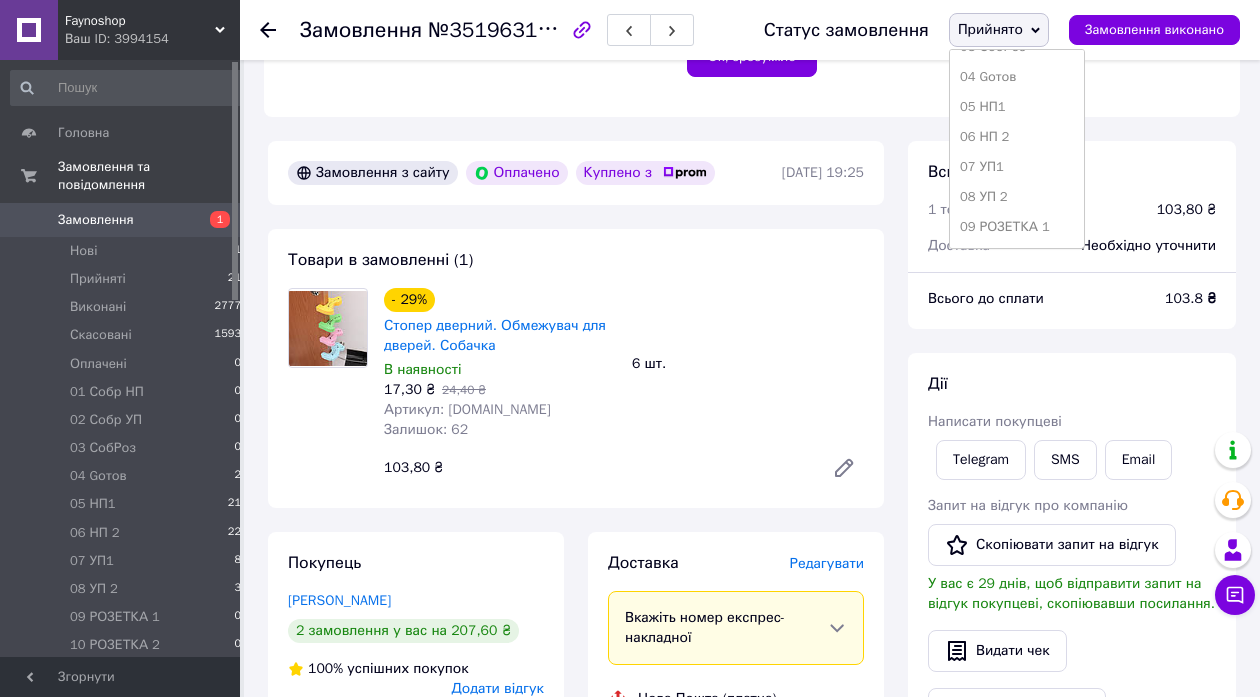 scroll, scrollTop: 414, scrollLeft: 0, axis: vertical 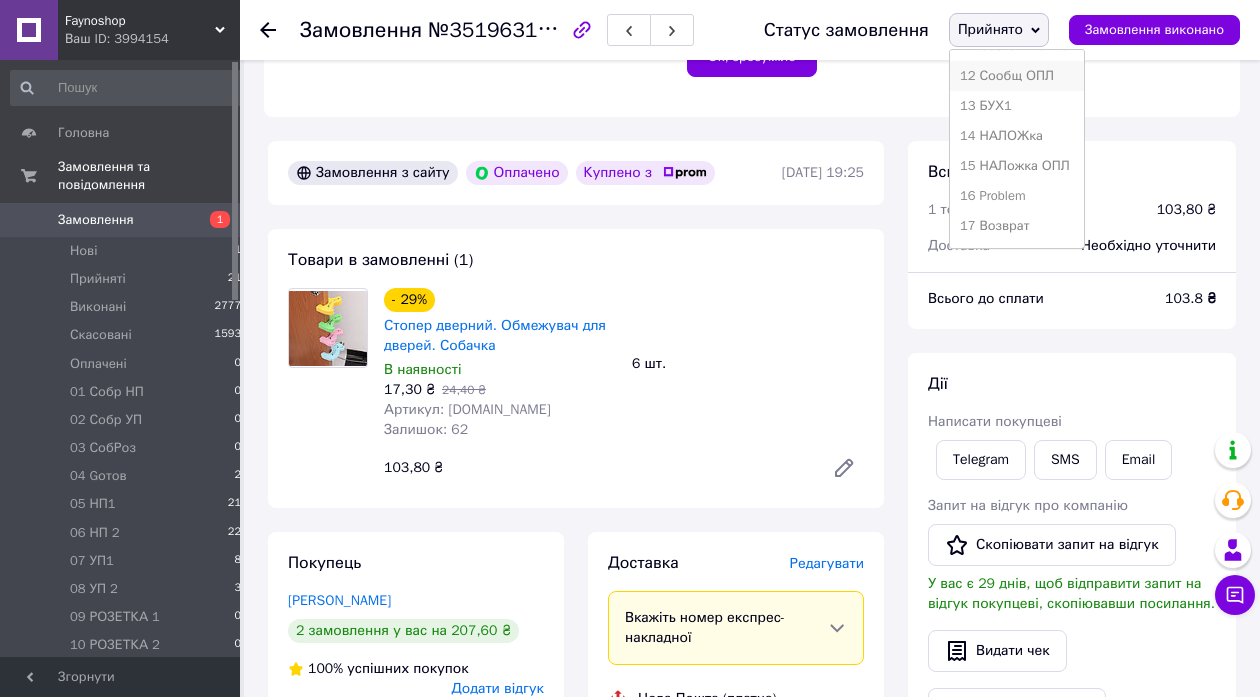 click on "12 Сообщ ОПЛ" at bounding box center (1017, 76) 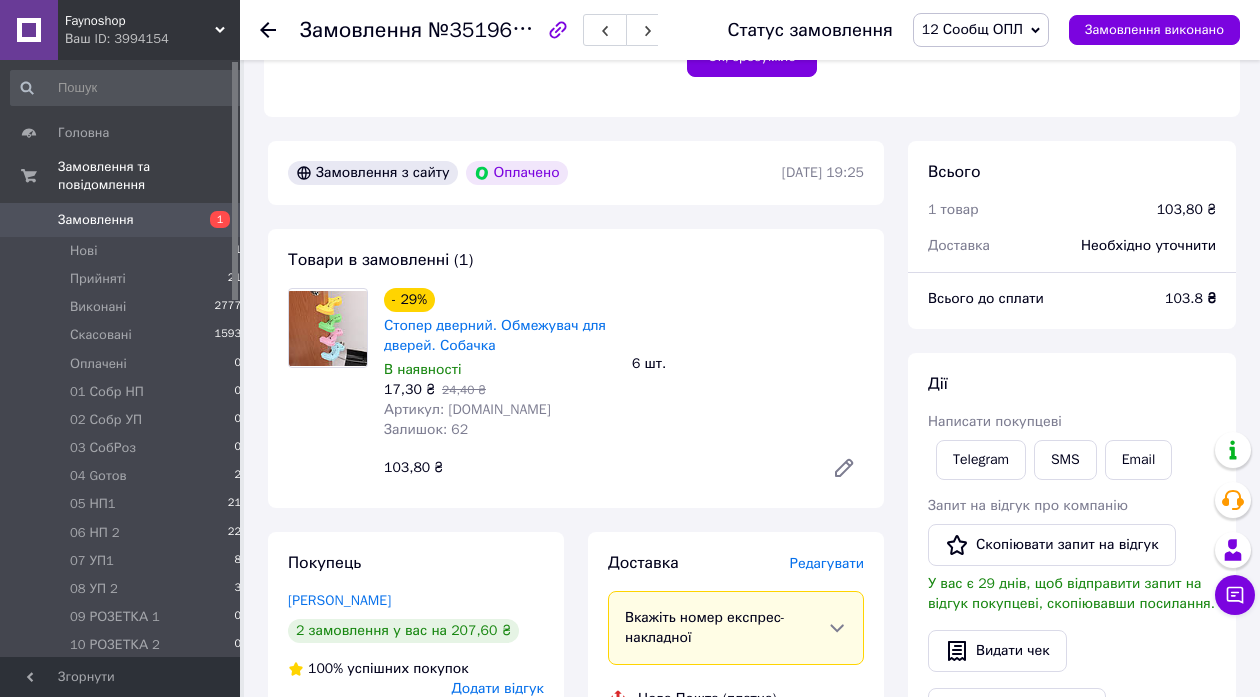 click 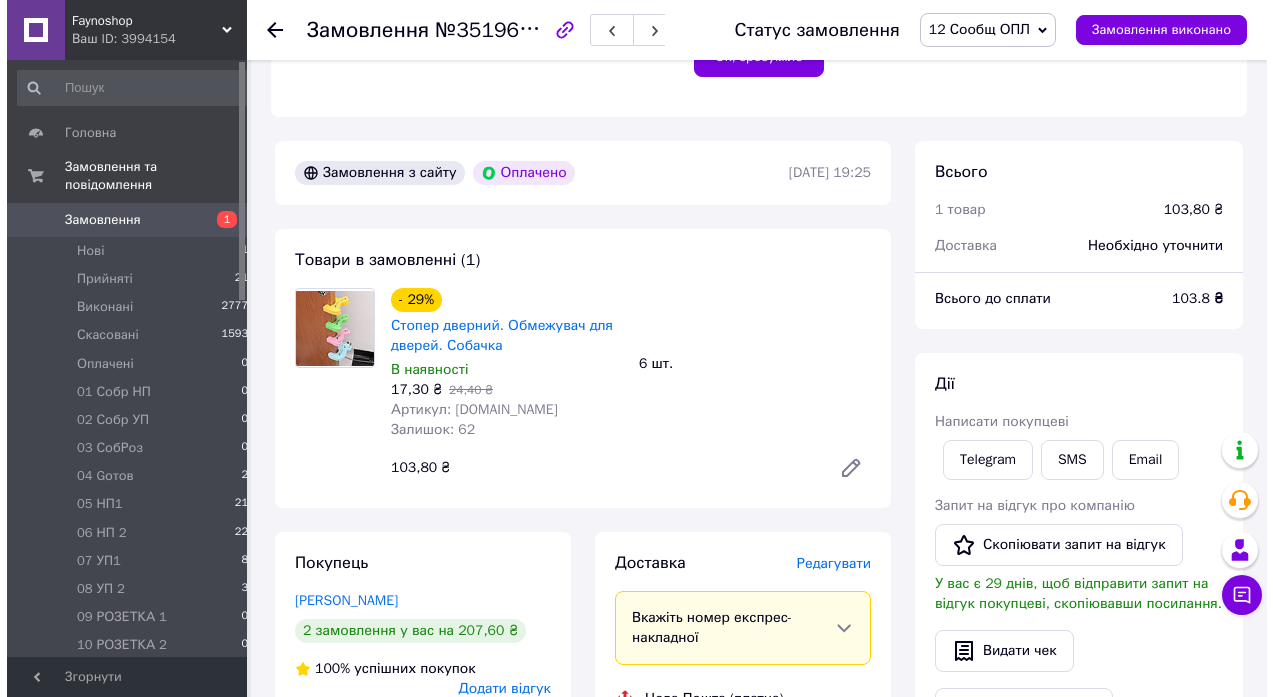 scroll, scrollTop: 0, scrollLeft: 0, axis: both 